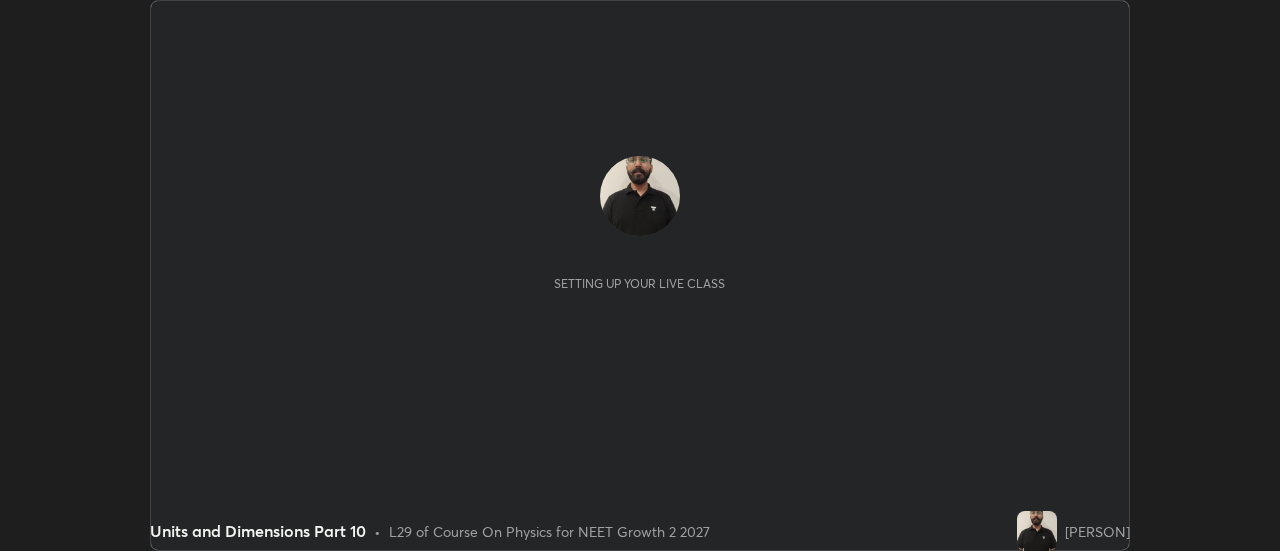 scroll, scrollTop: 0, scrollLeft: 0, axis: both 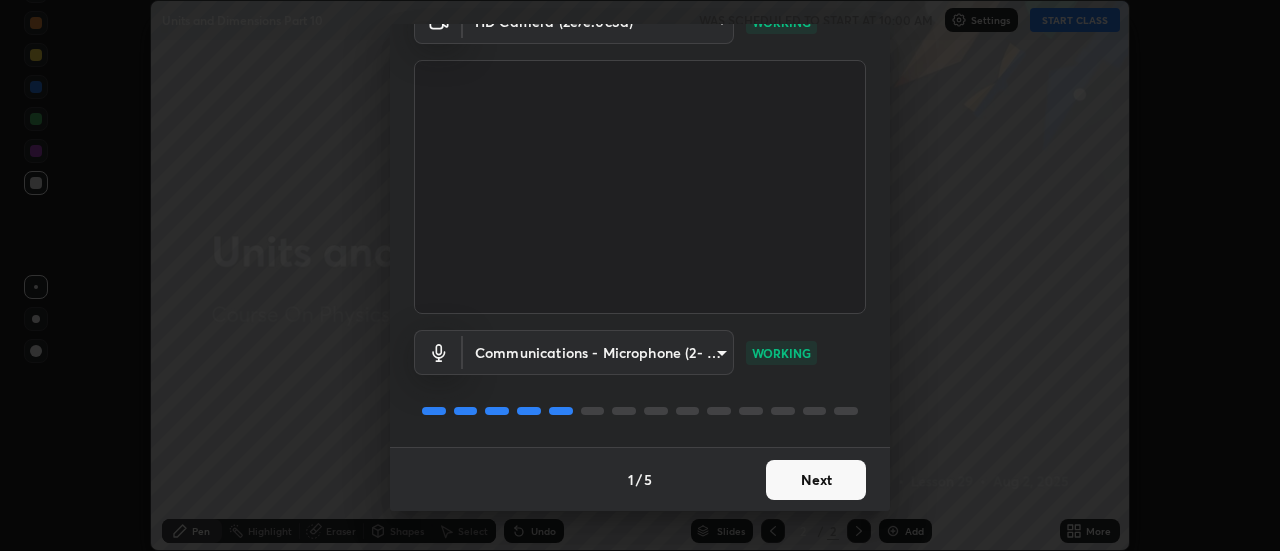 click on "Next" at bounding box center (816, 480) 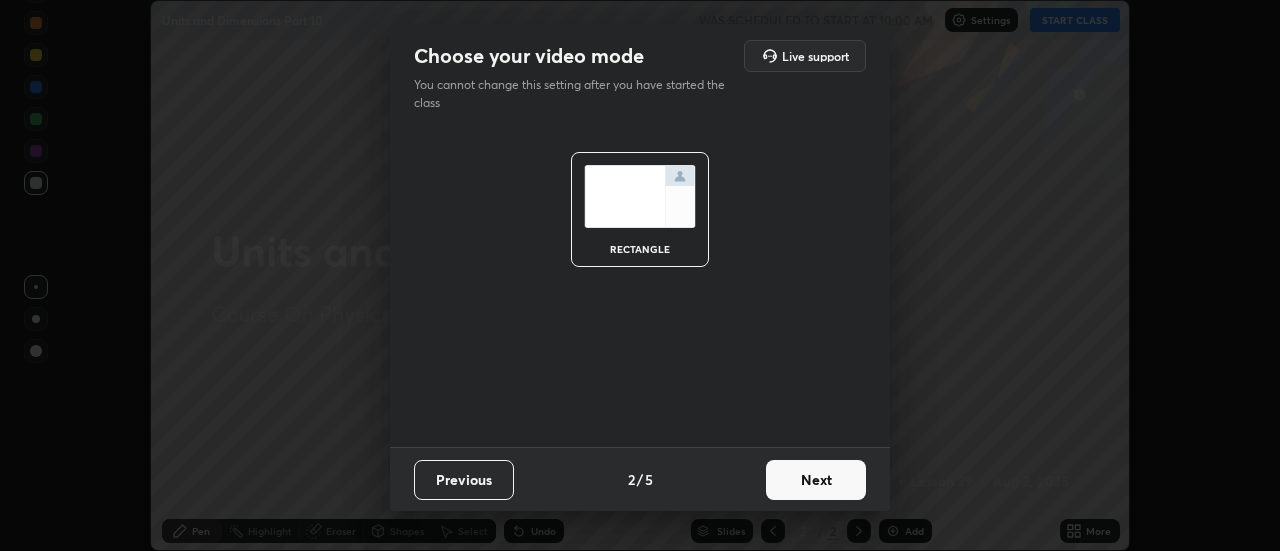 scroll, scrollTop: 0, scrollLeft: 0, axis: both 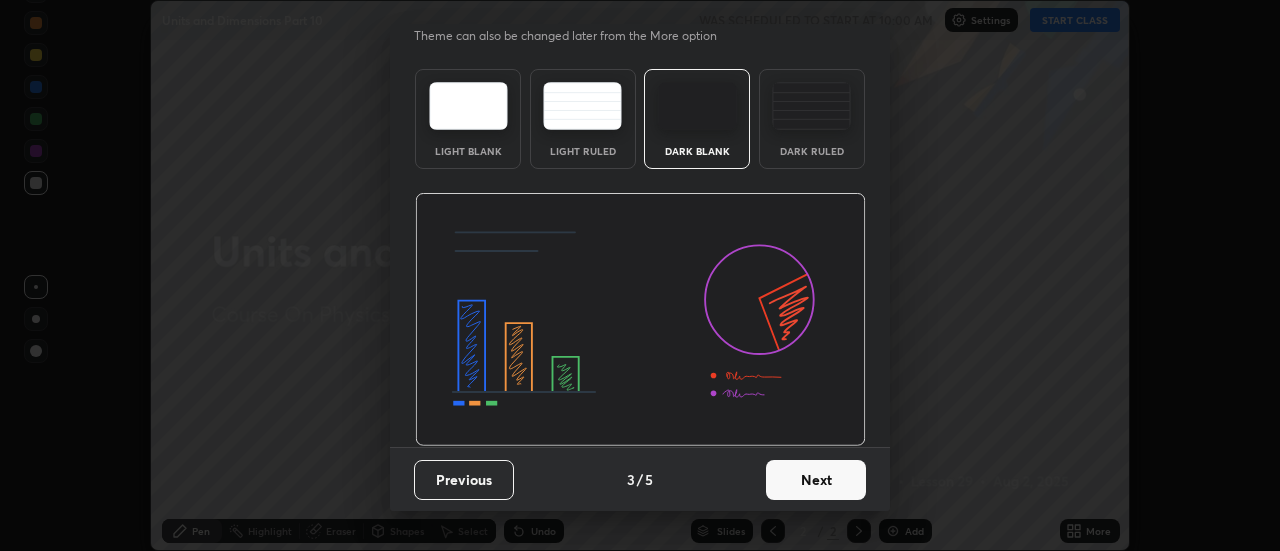 click on "Next" at bounding box center (816, 480) 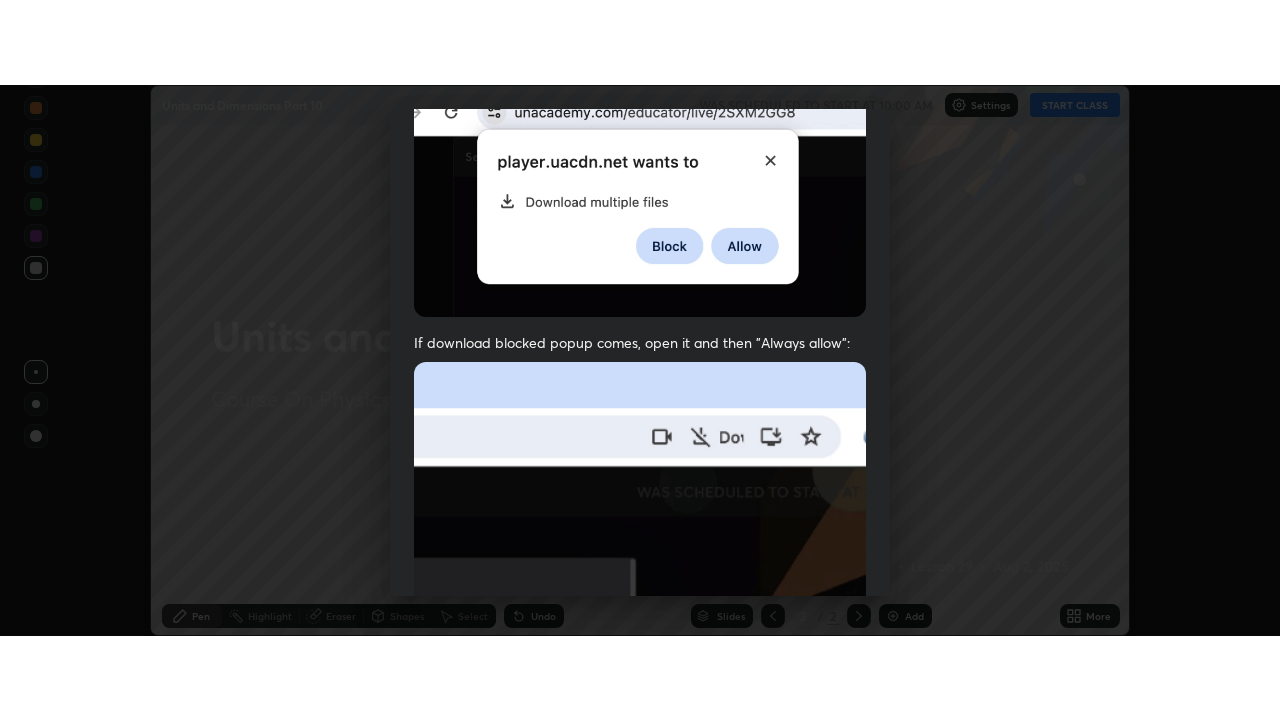 scroll, scrollTop: 513, scrollLeft: 0, axis: vertical 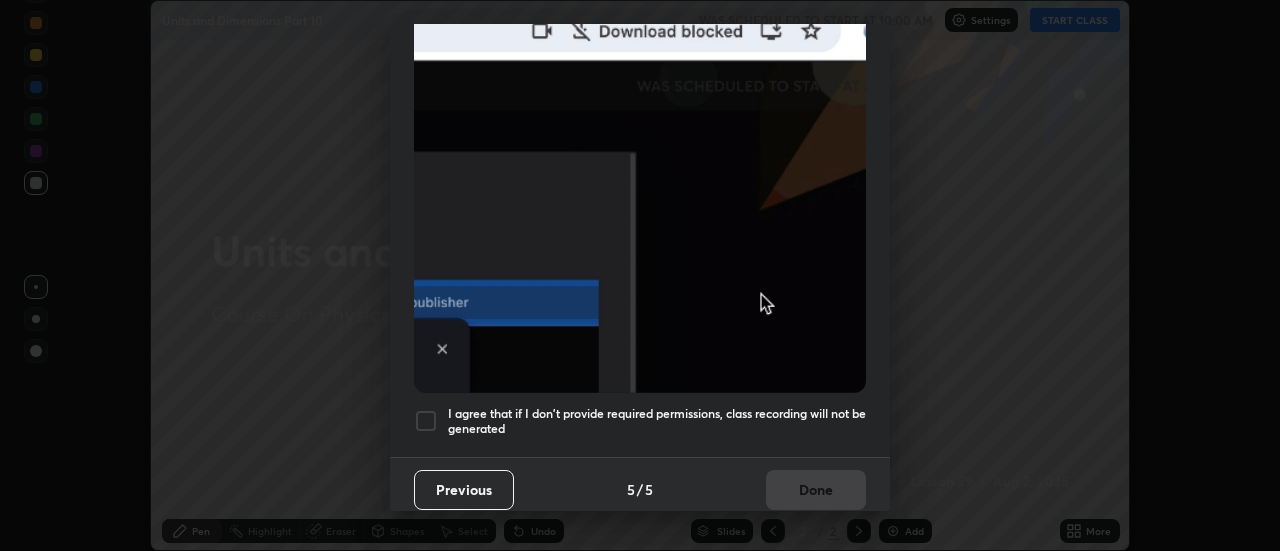 click on "I agree that if I don't provide required permissions, class recording will not be generated" at bounding box center (657, 421) 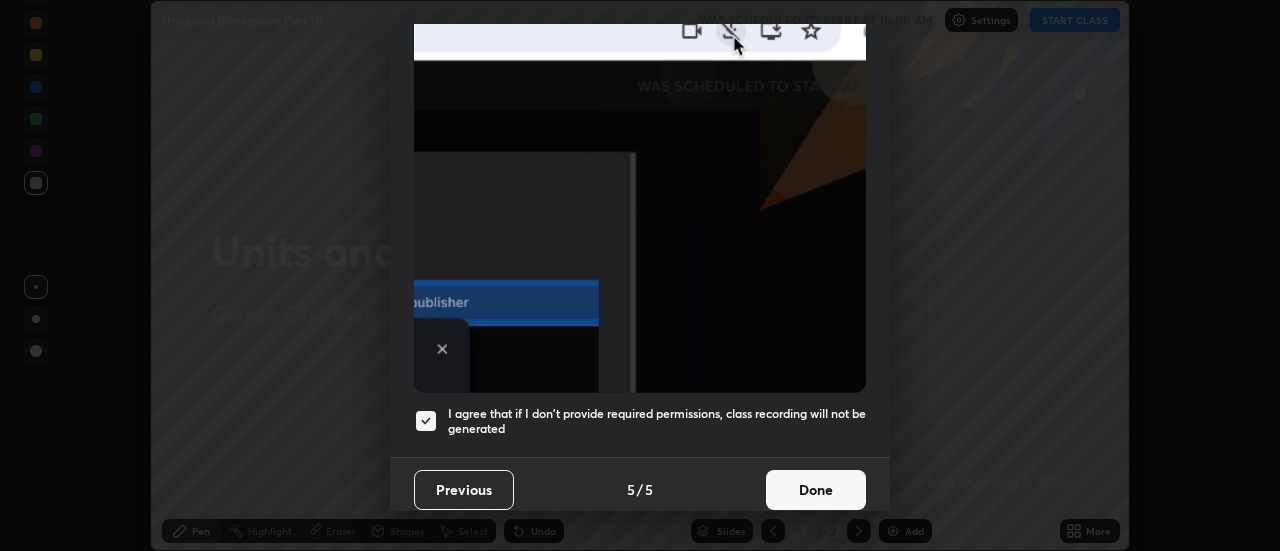 click on "Done" at bounding box center (816, 490) 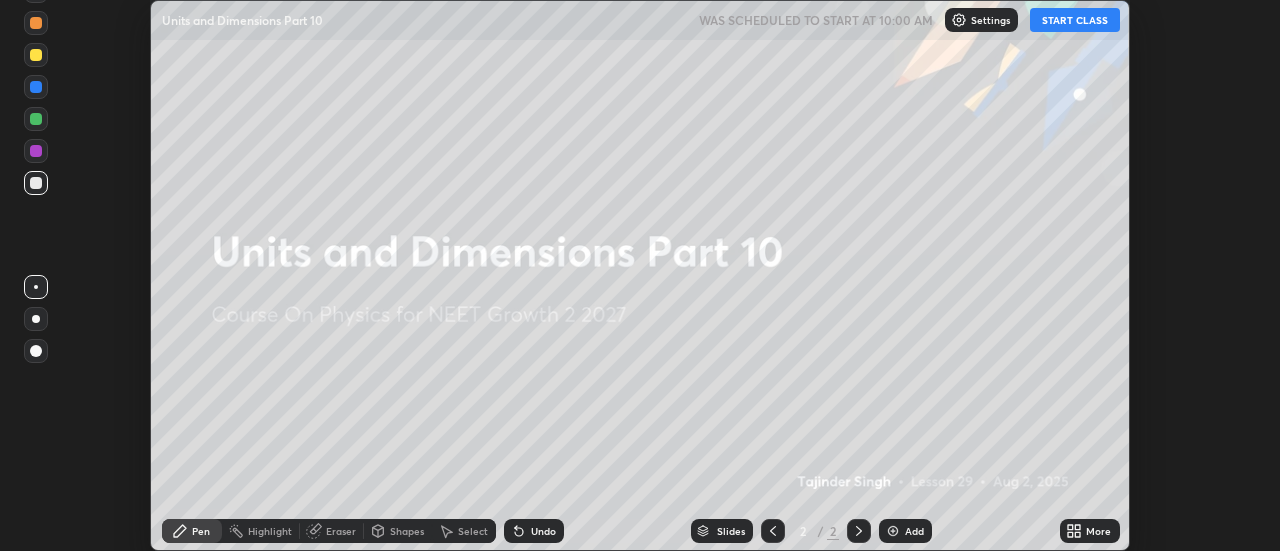 click on "START CLASS" at bounding box center [1075, 20] 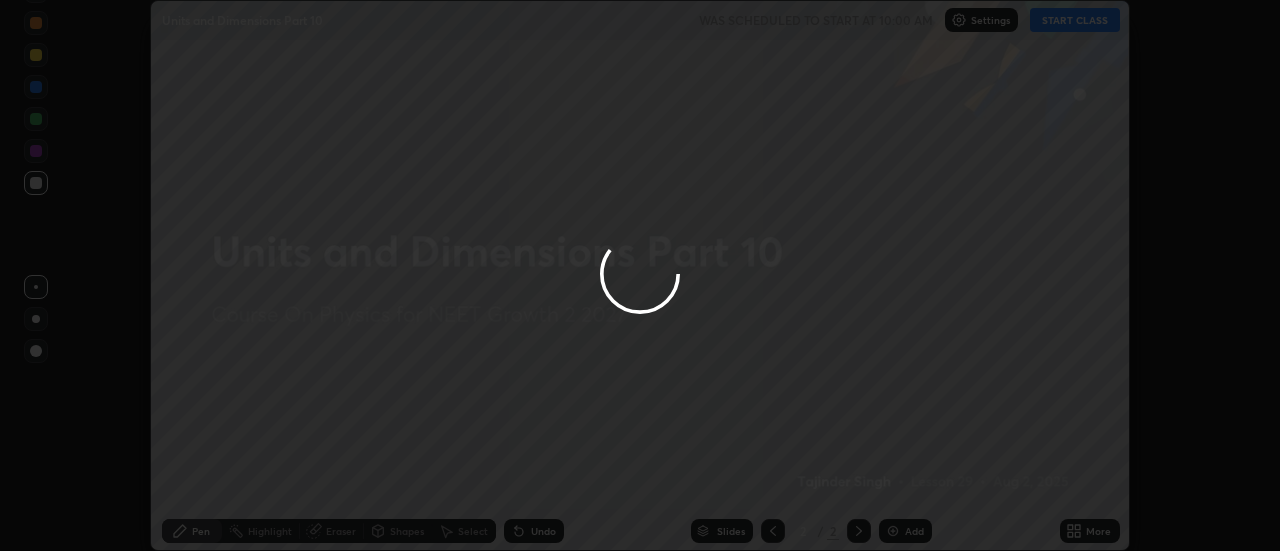 click at bounding box center (640, 275) 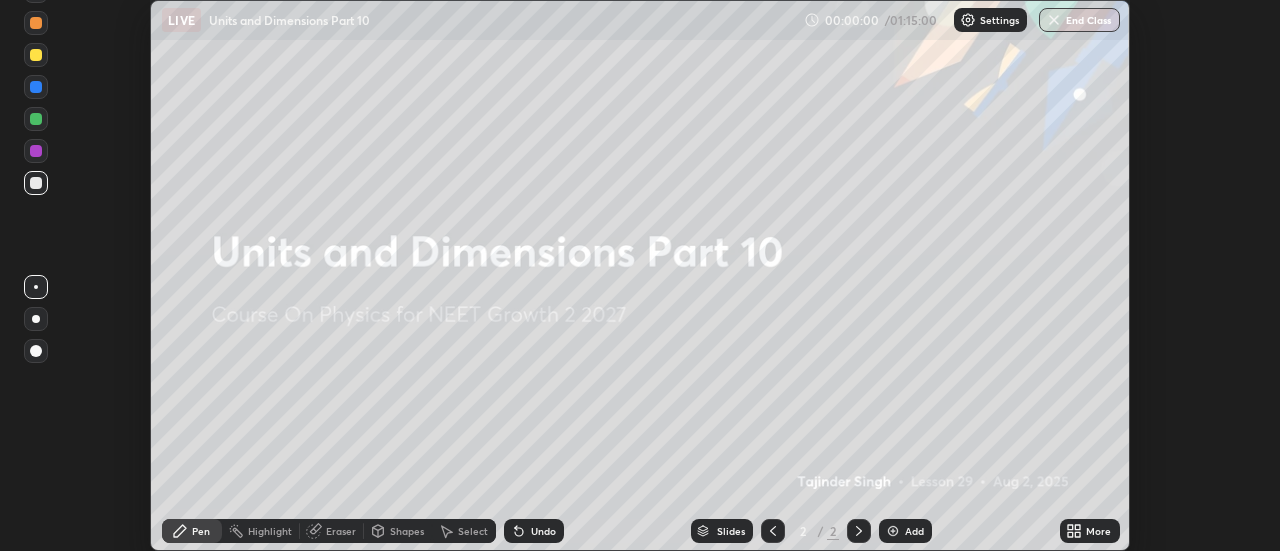 click on "More" at bounding box center [1090, 531] 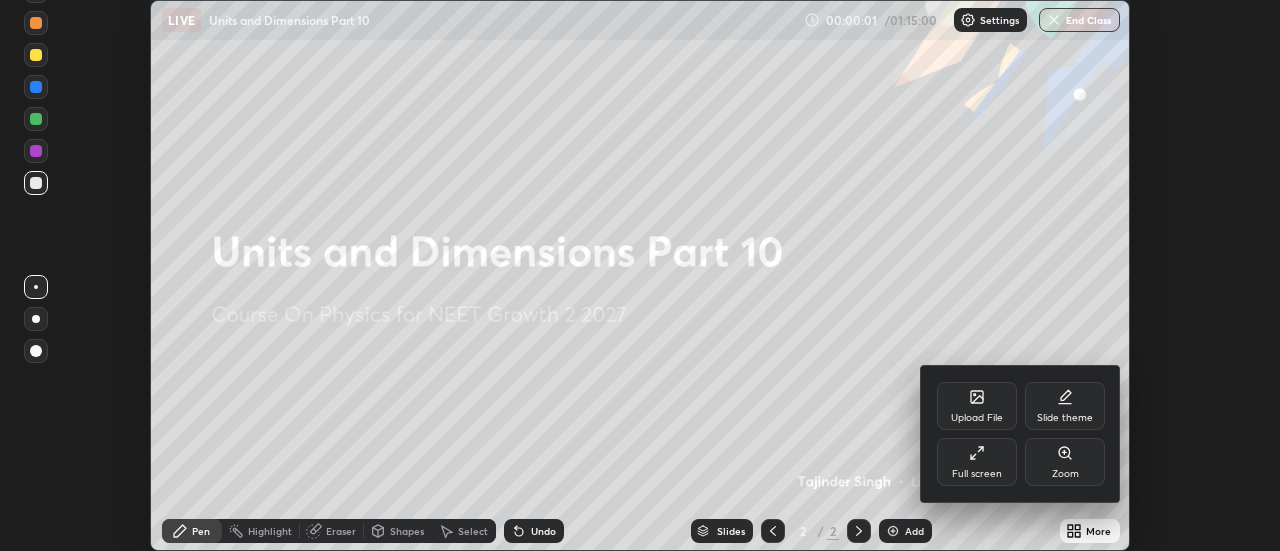click on "Full screen" at bounding box center [977, 462] 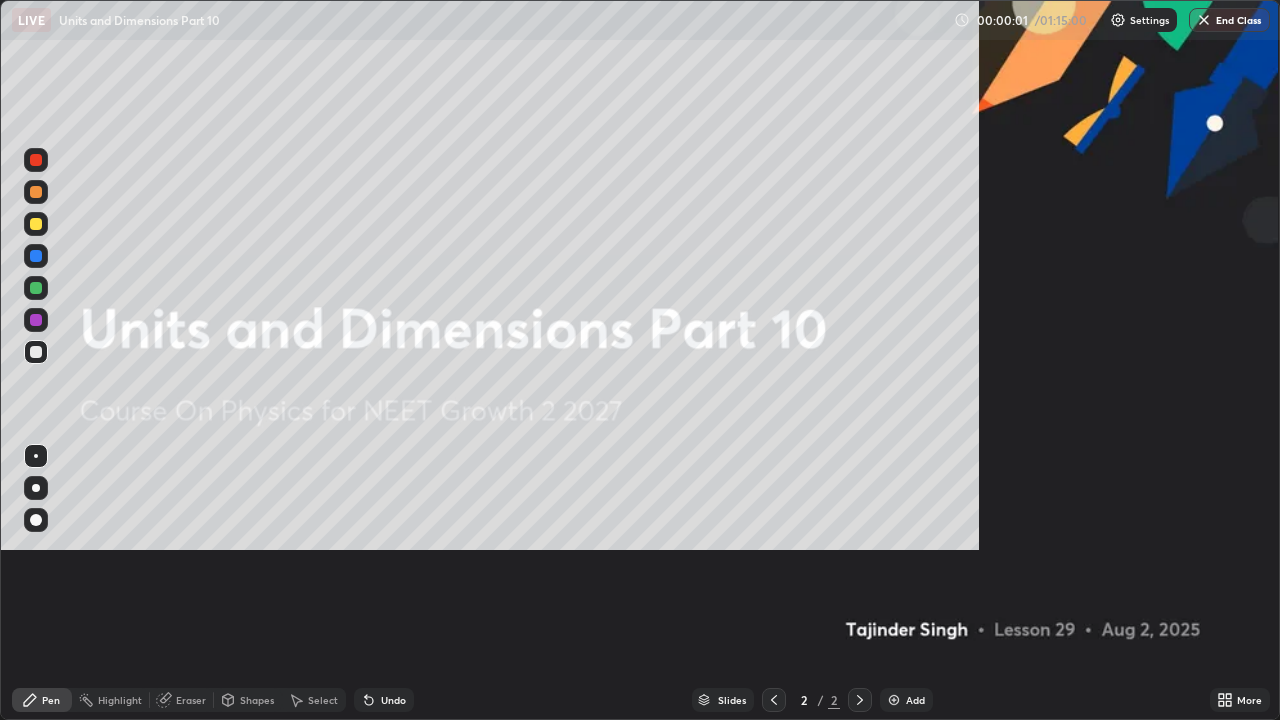 scroll, scrollTop: 99280, scrollLeft: 98720, axis: both 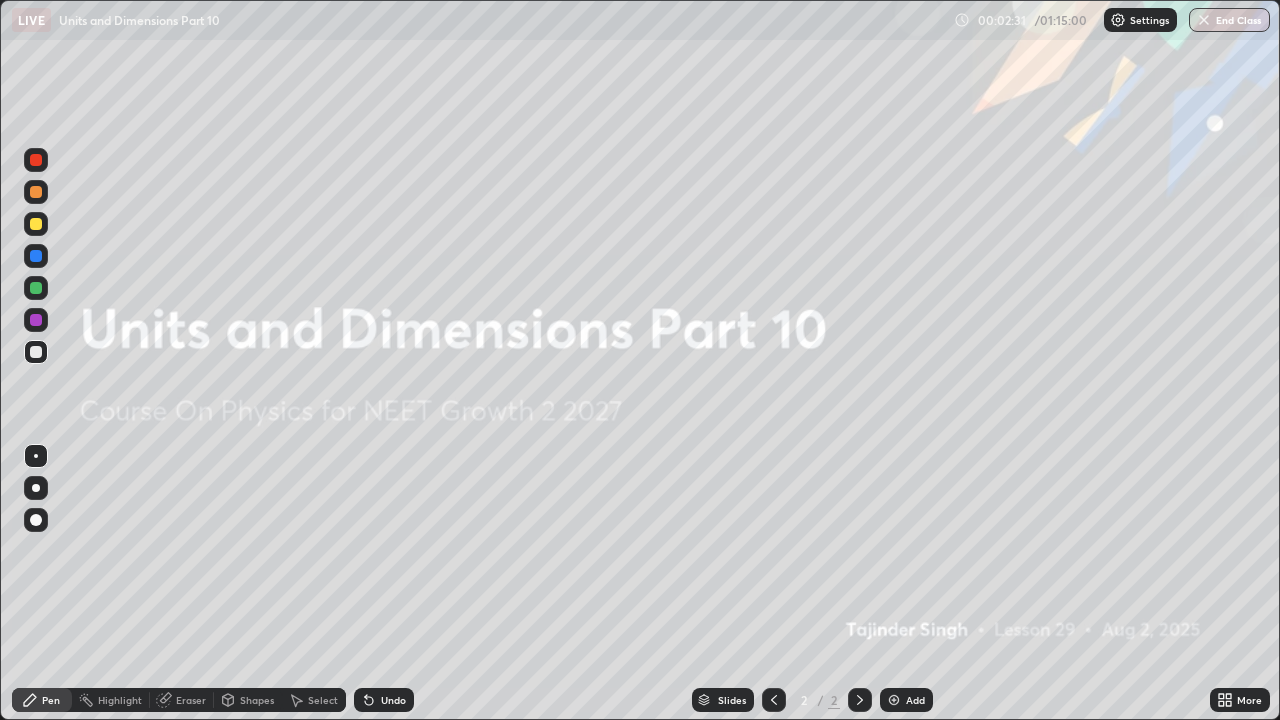 click on "Add" at bounding box center (915, 700) 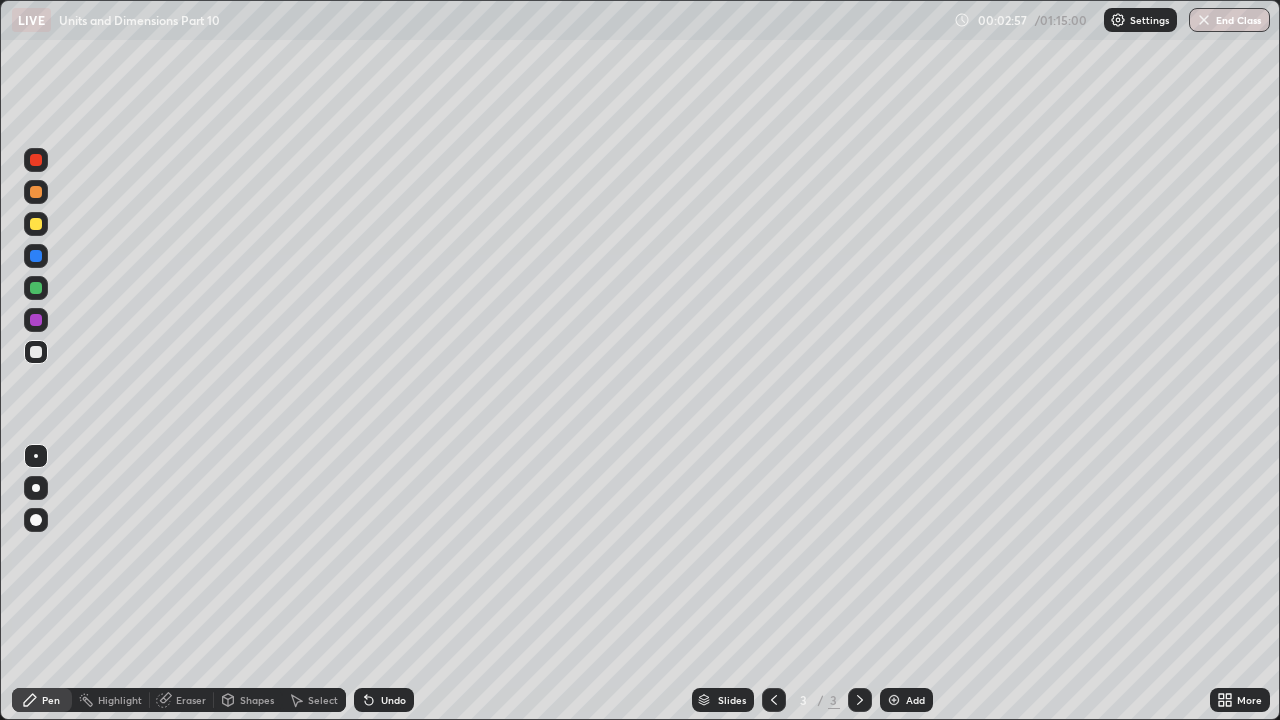 click at bounding box center (36, 352) 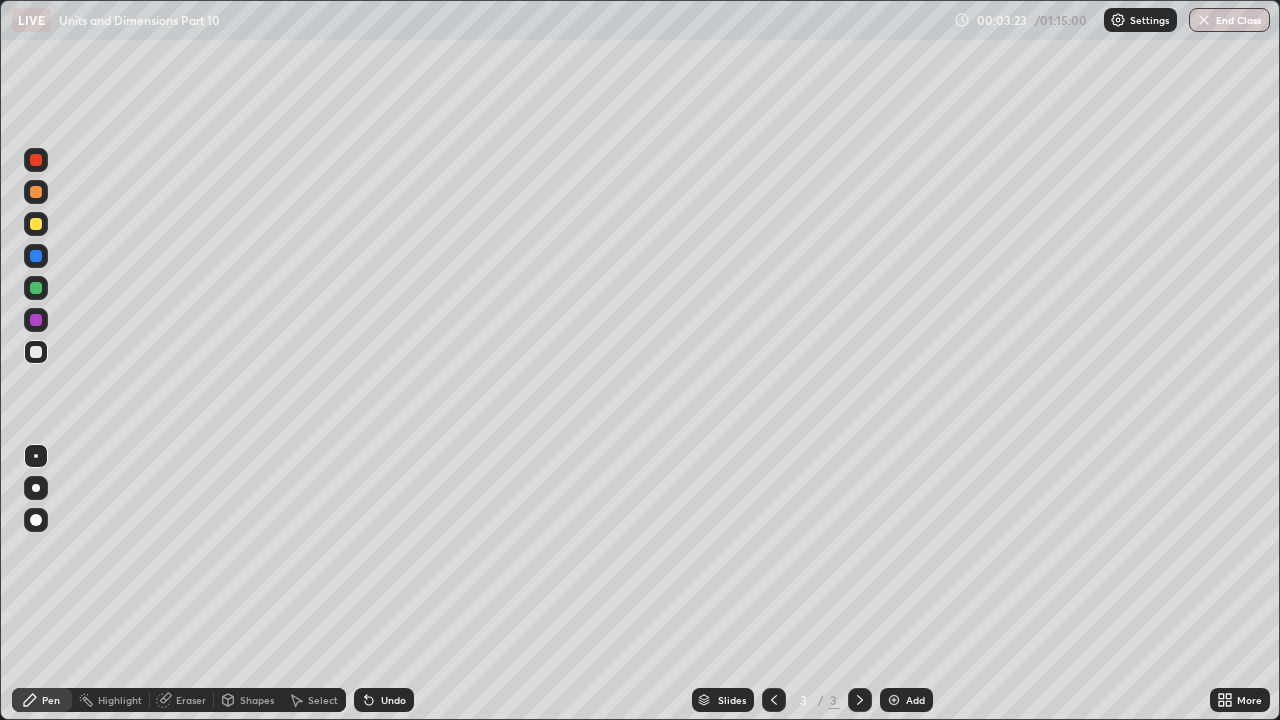 click at bounding box center [36, 288] 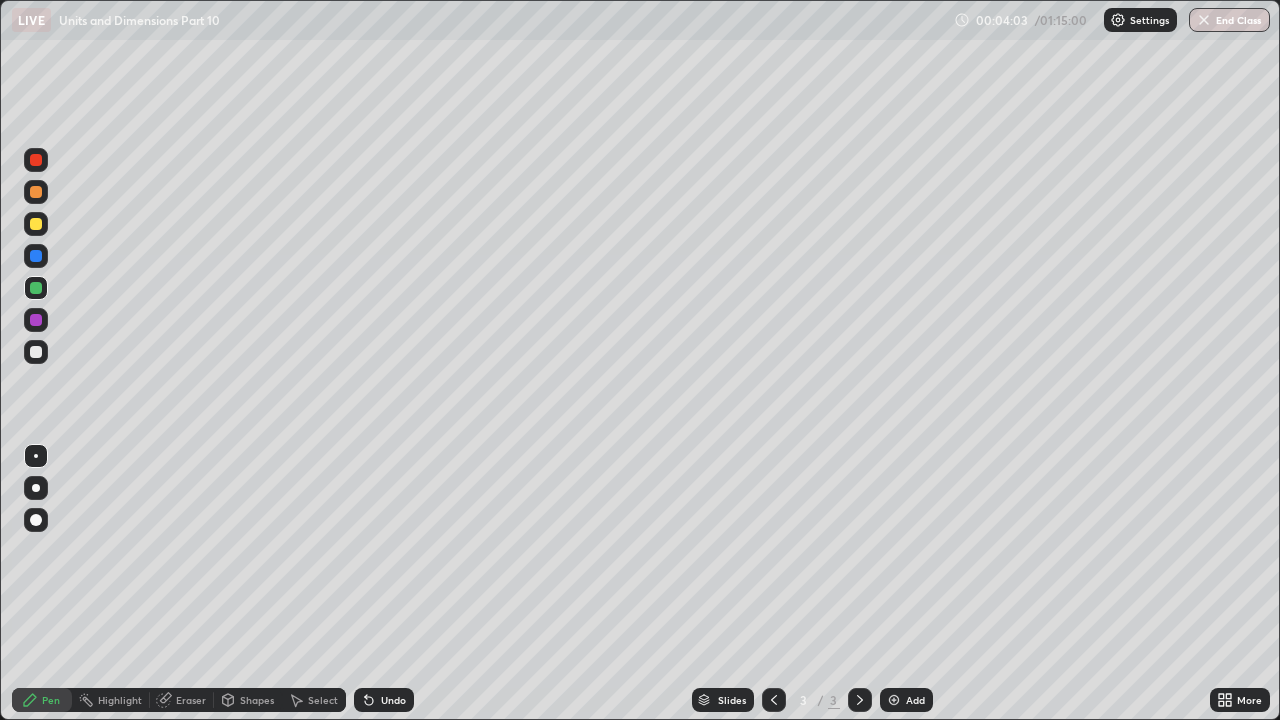 click at bounding box center (36, 352) 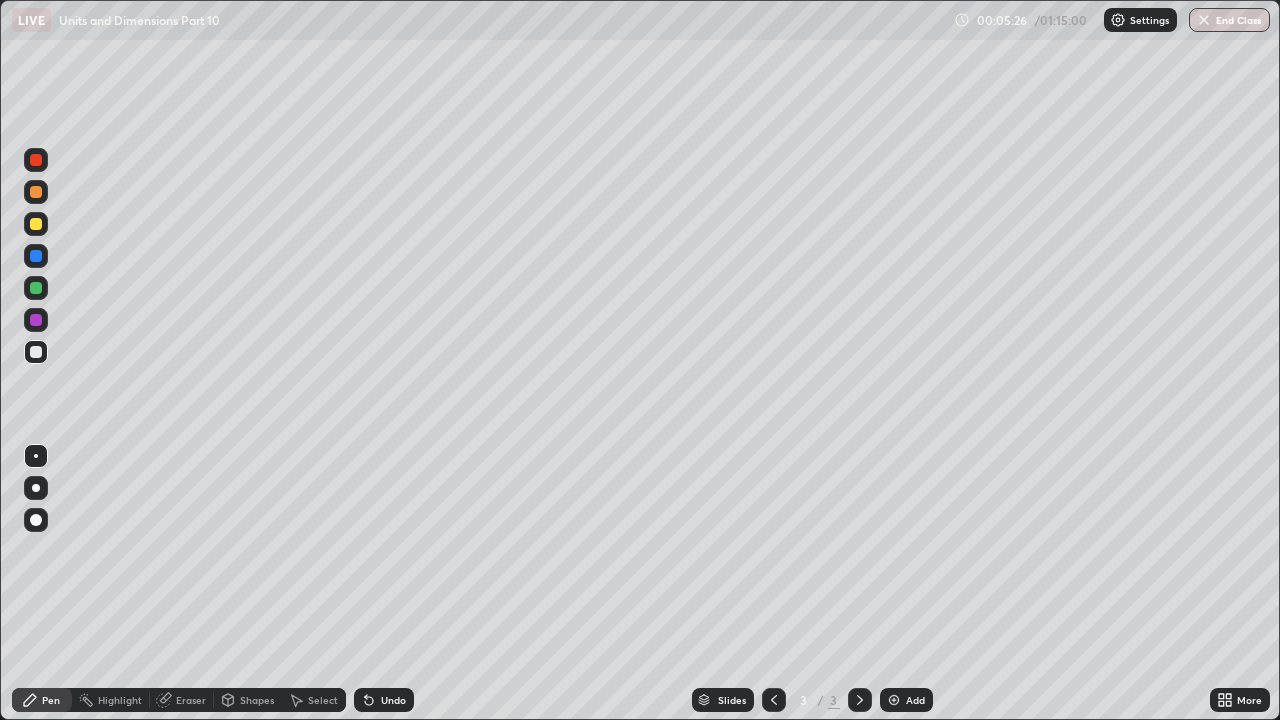click on "Undo" at bounding box center [393, 700] 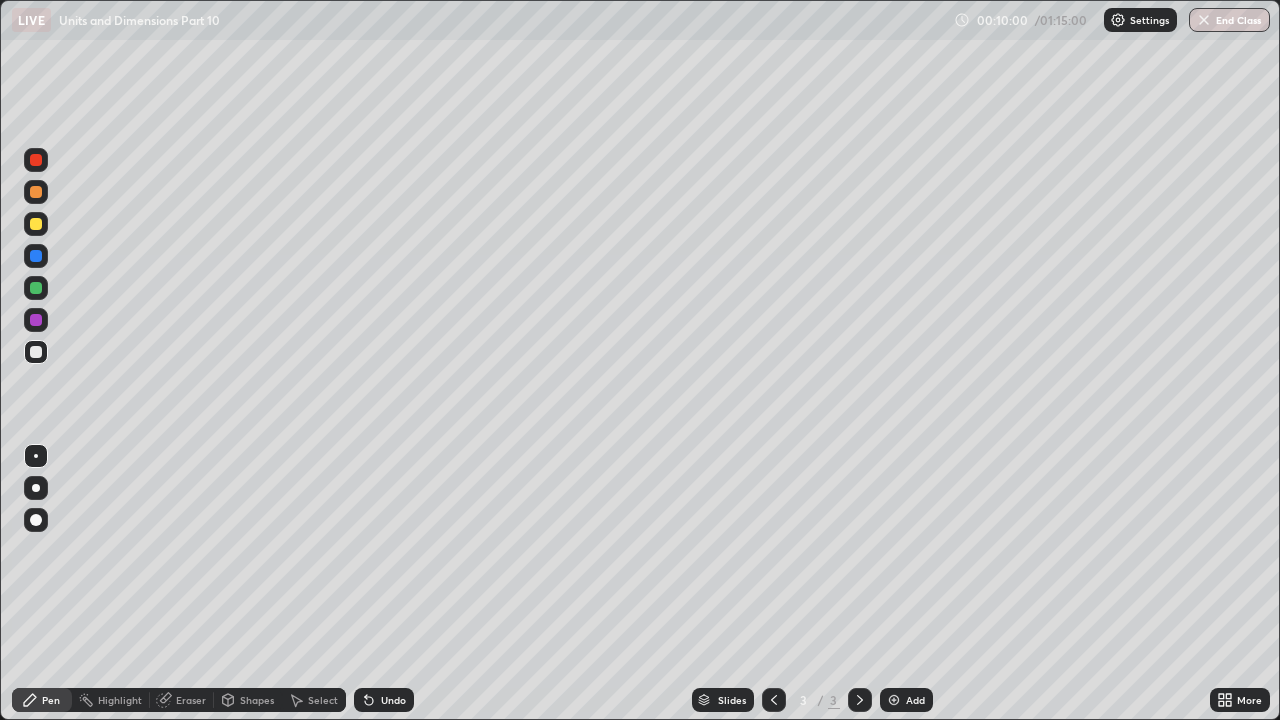 click on "Add" at bounding box center [915, 700] 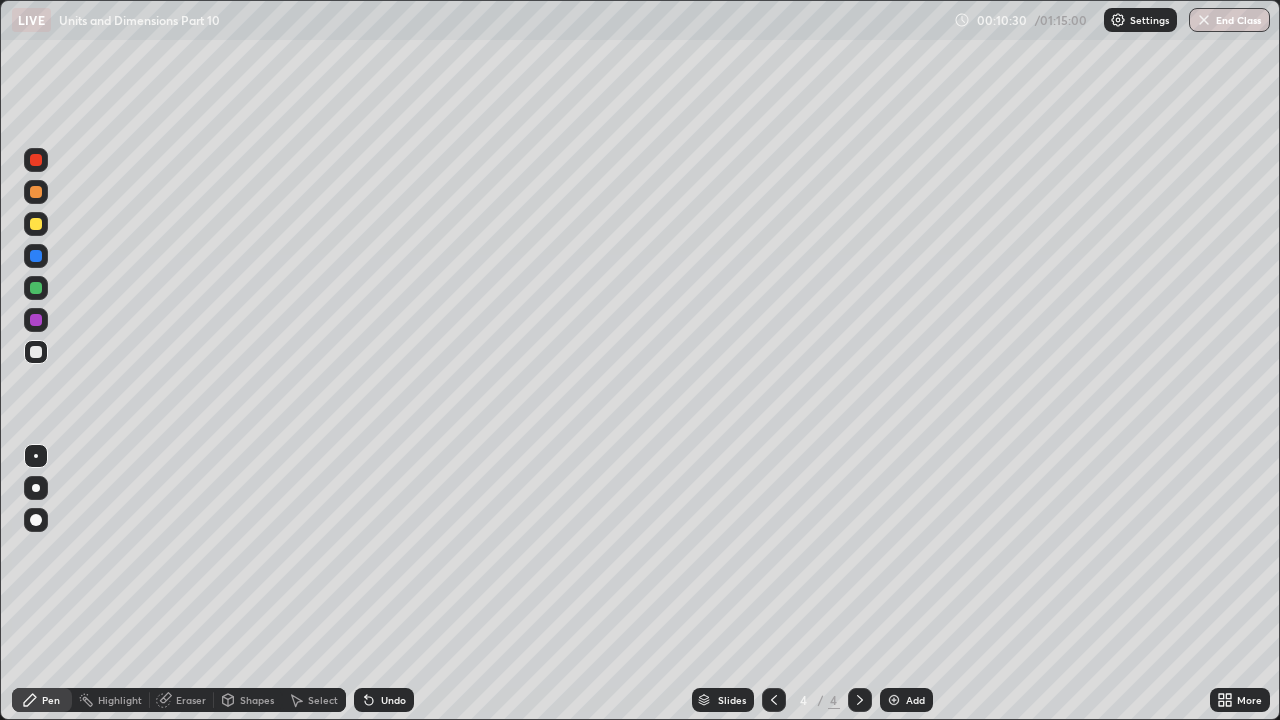click on "More" at bounding box center (1240, 700) 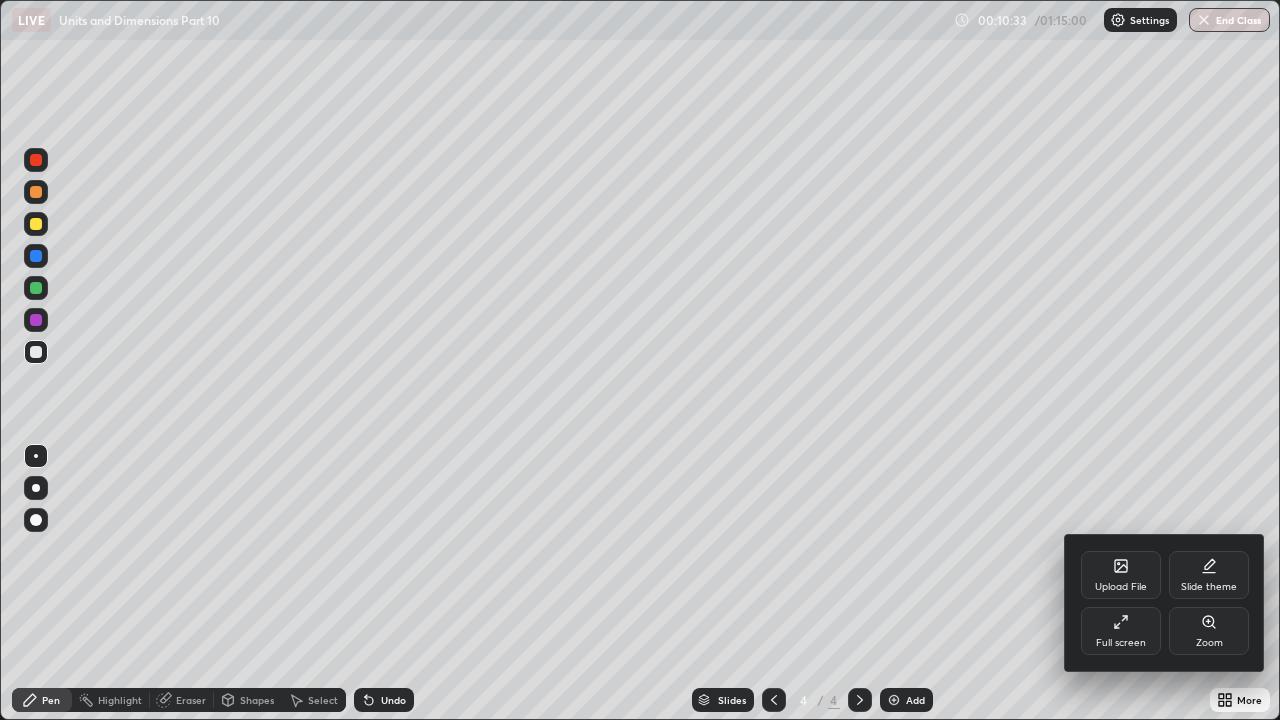 click on "Full screen" at bounding box center (1121, 643) 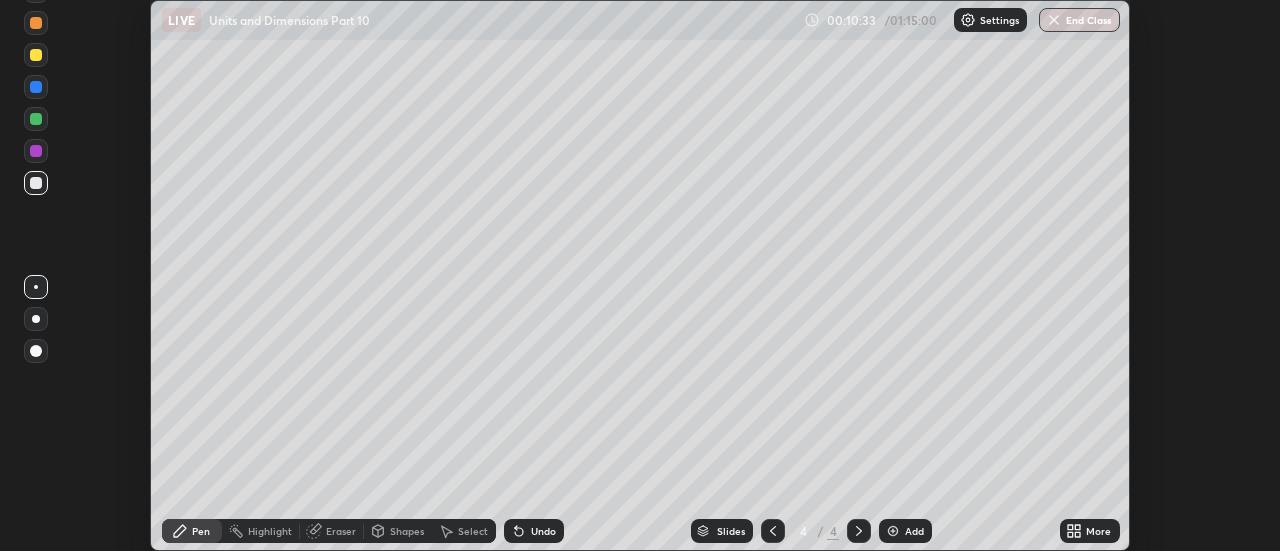 scroll, scrollTop: 551, scrollLeft: 1280, axis: both 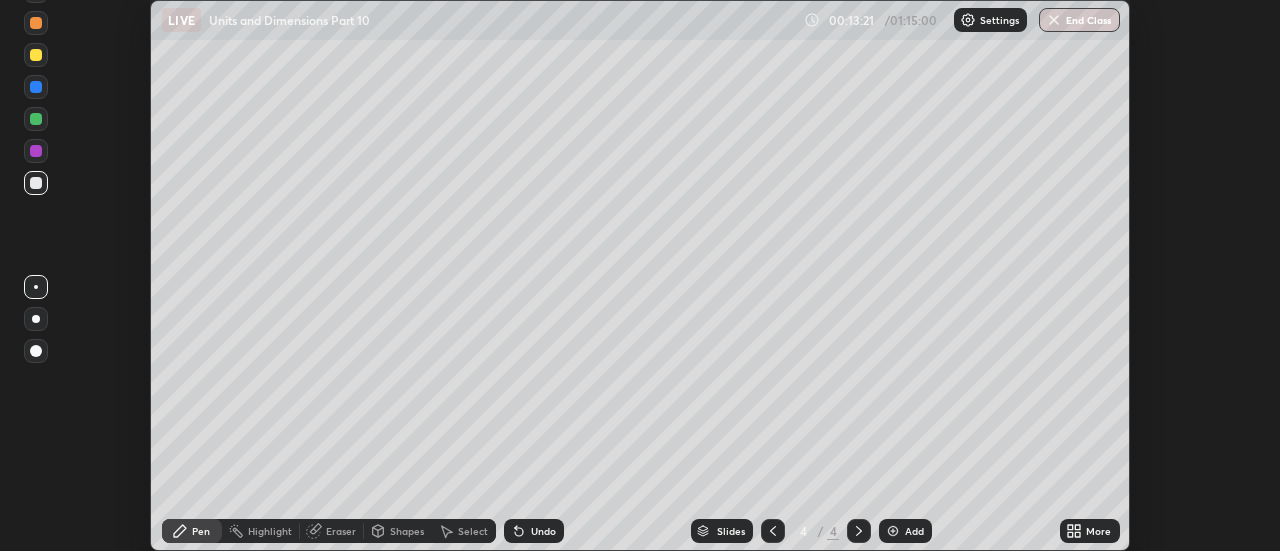 click on "More" at bounding box center (1090, 531) 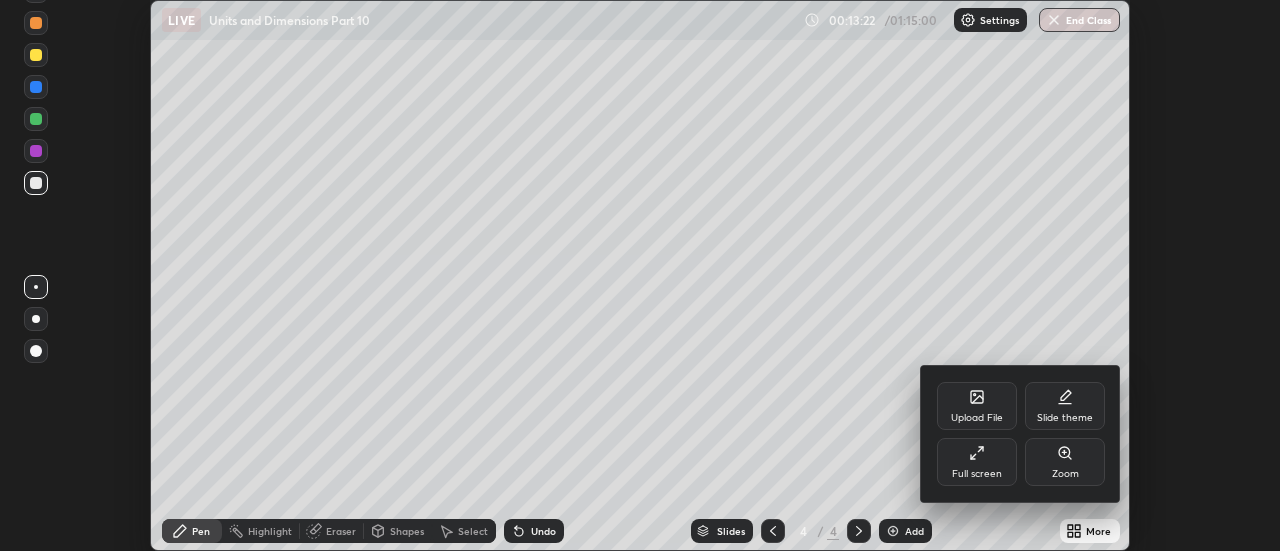 click on "Full screen" at bounding box center [977, 474] 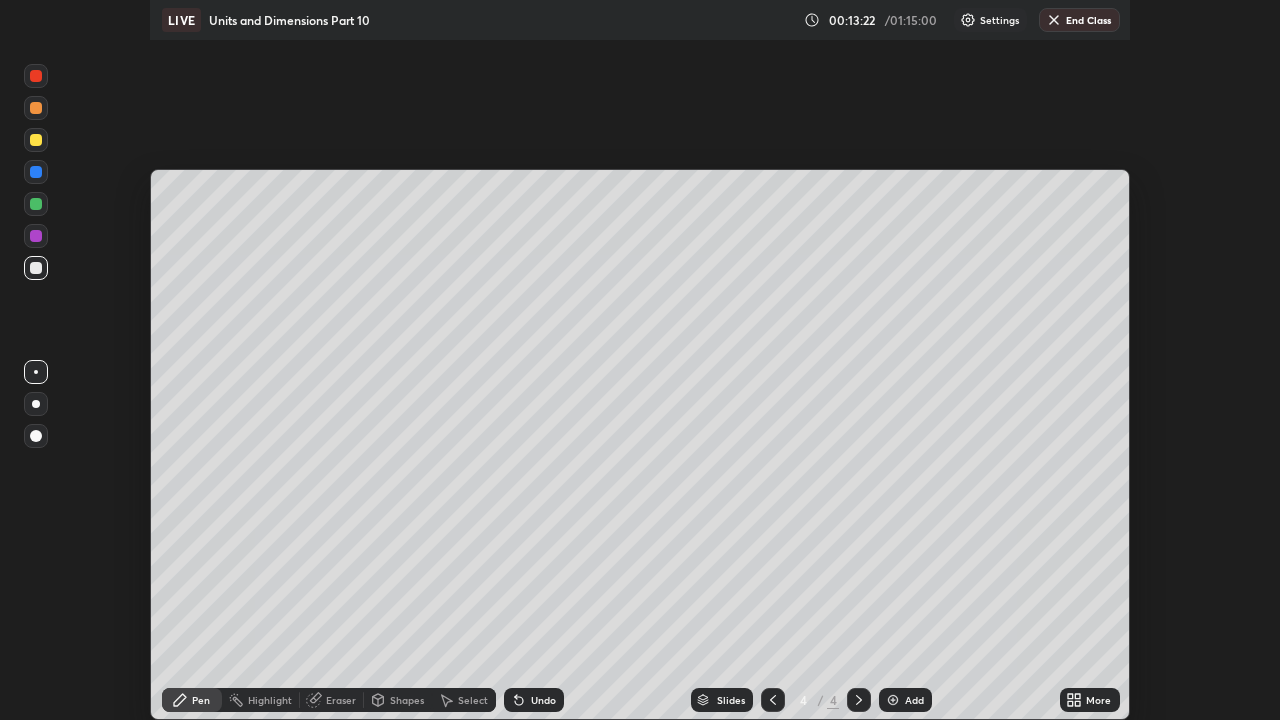 scroll, scrollTop: 99280, scrollLeft: 98720, axis: both 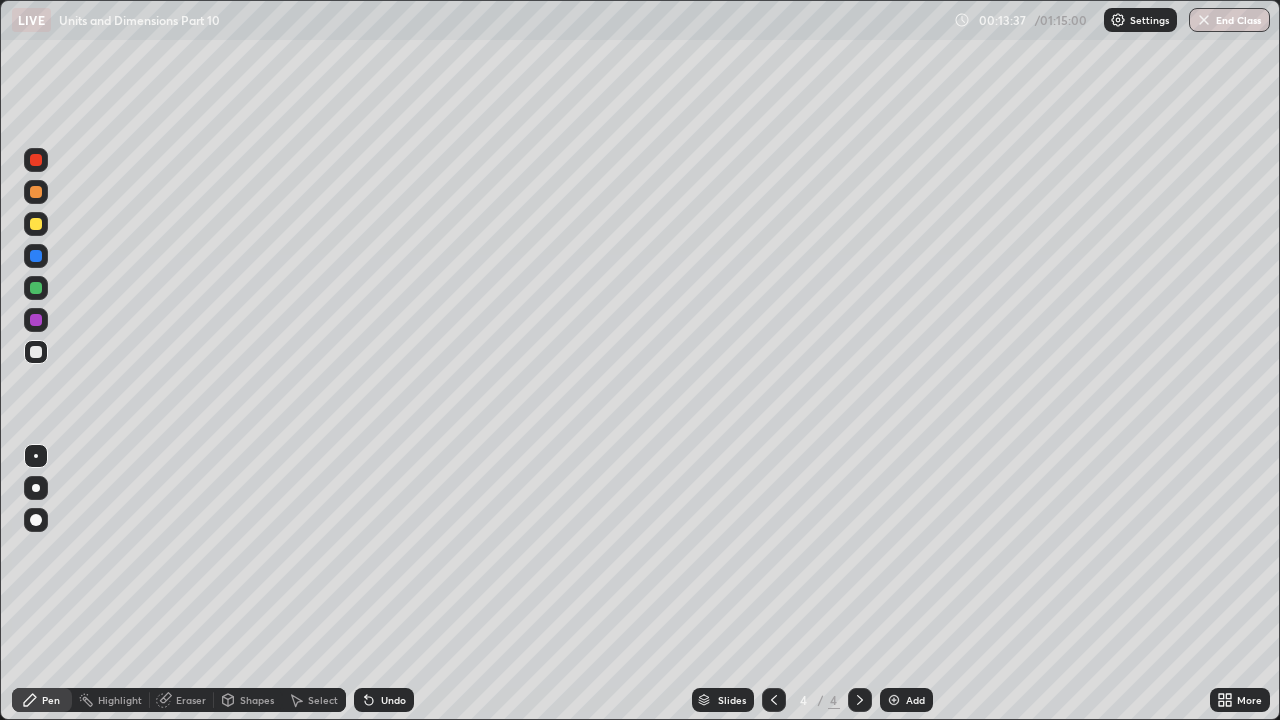 click 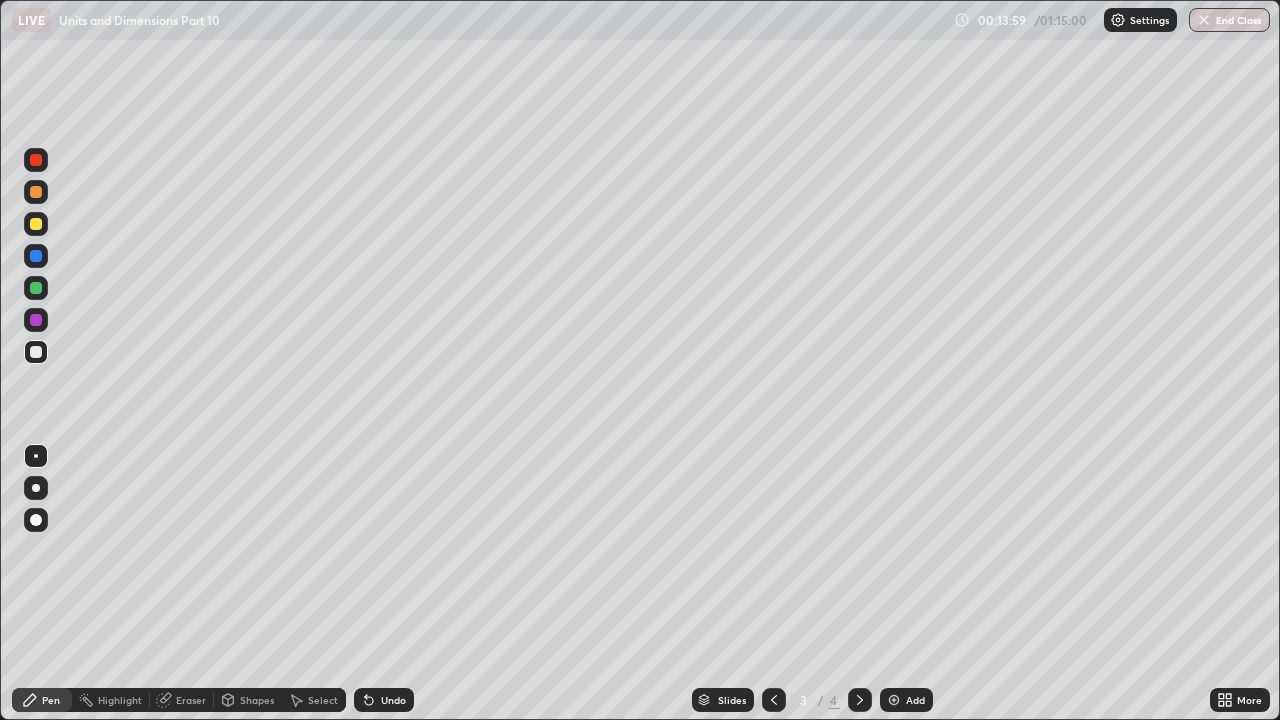 click at bounding box center (860, 700) 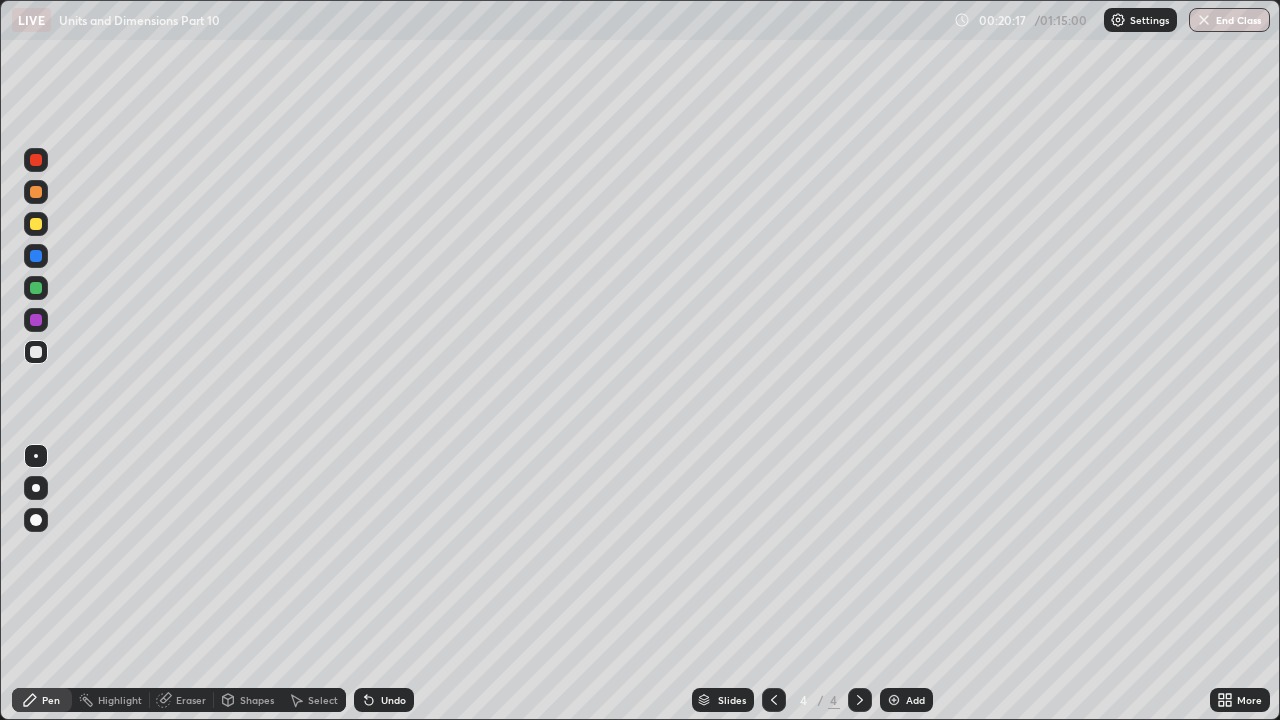 click on "Setting up your live class" at bounding box center (640, 360) 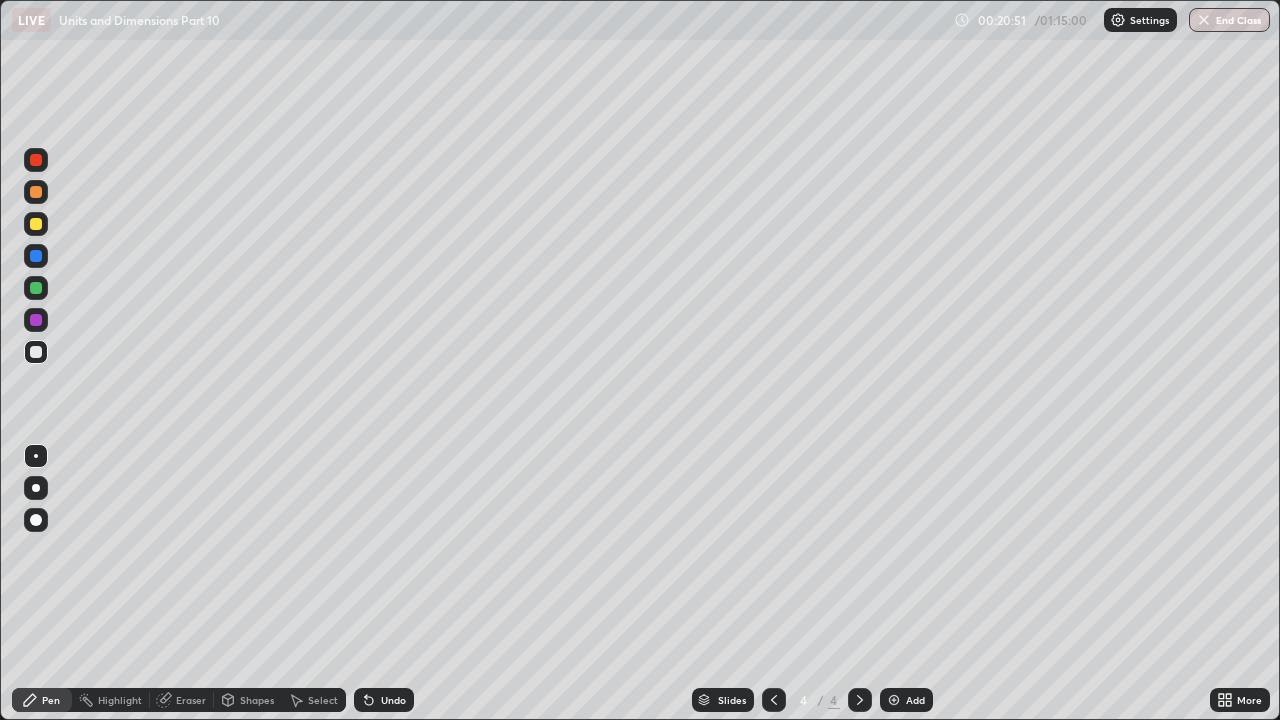 click at bounding box center (36, 288) 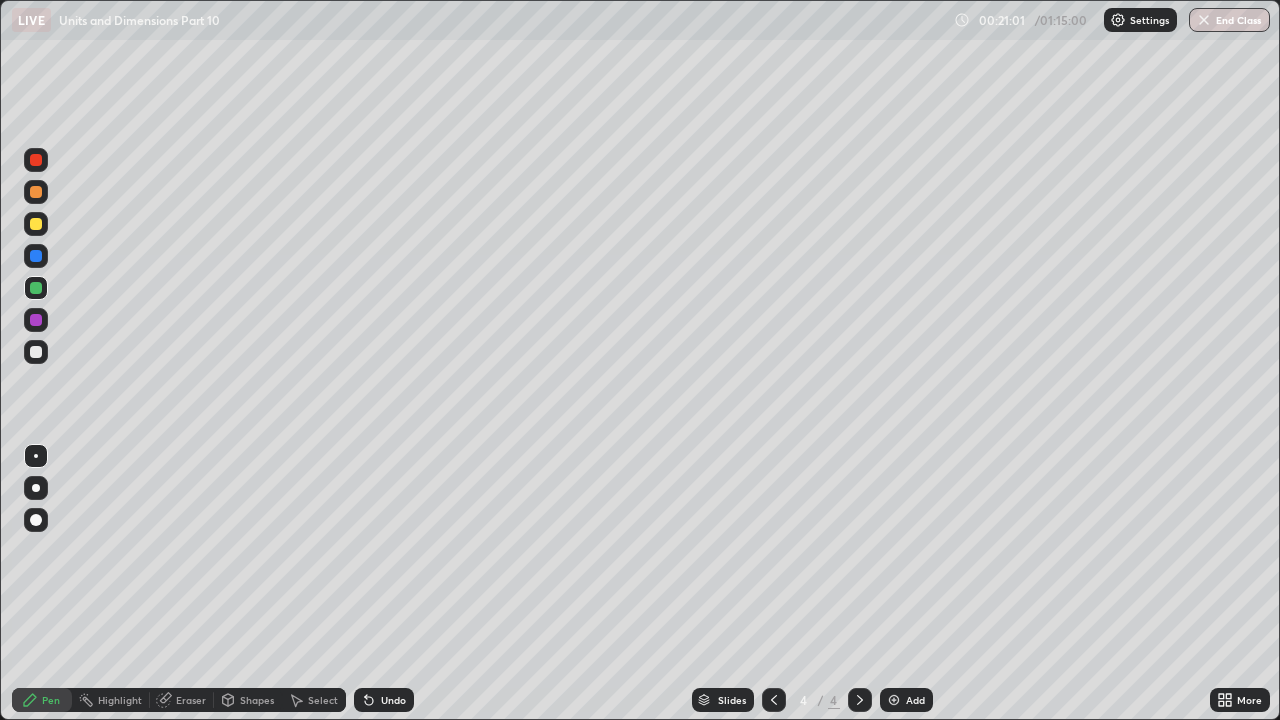 click at bounding box center (36, 224) 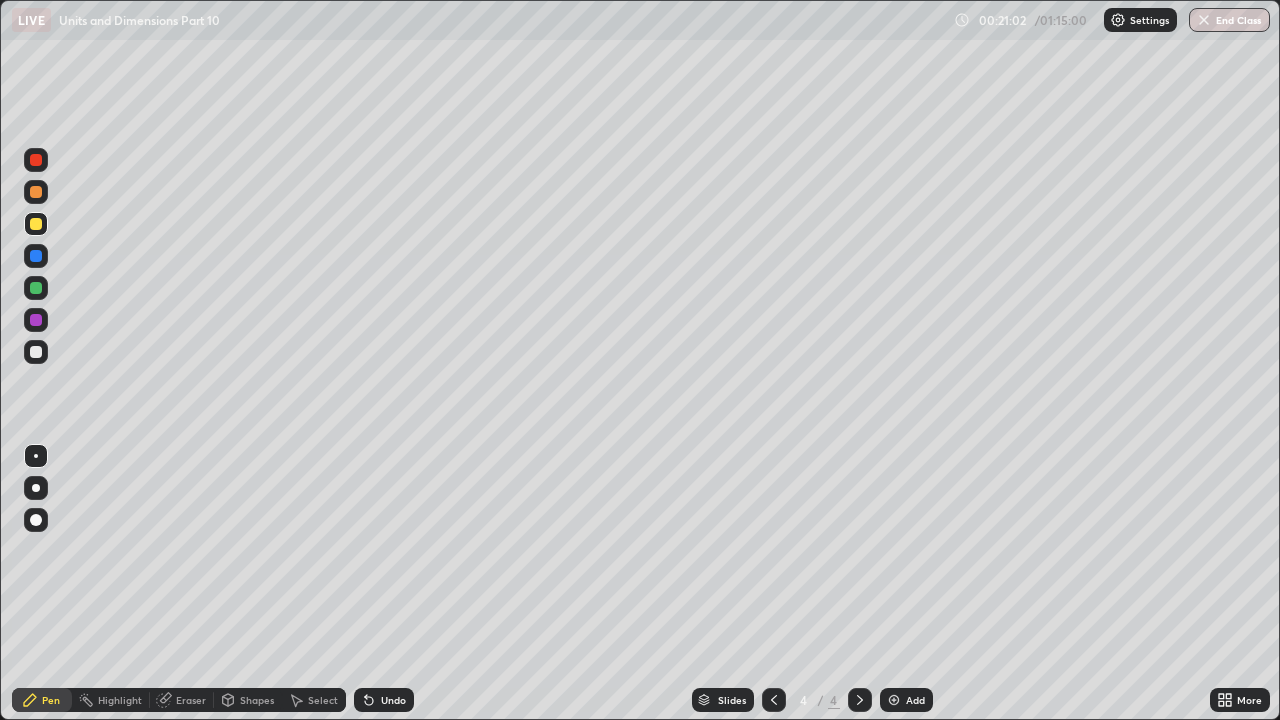 click at bounding box center [36, 352] 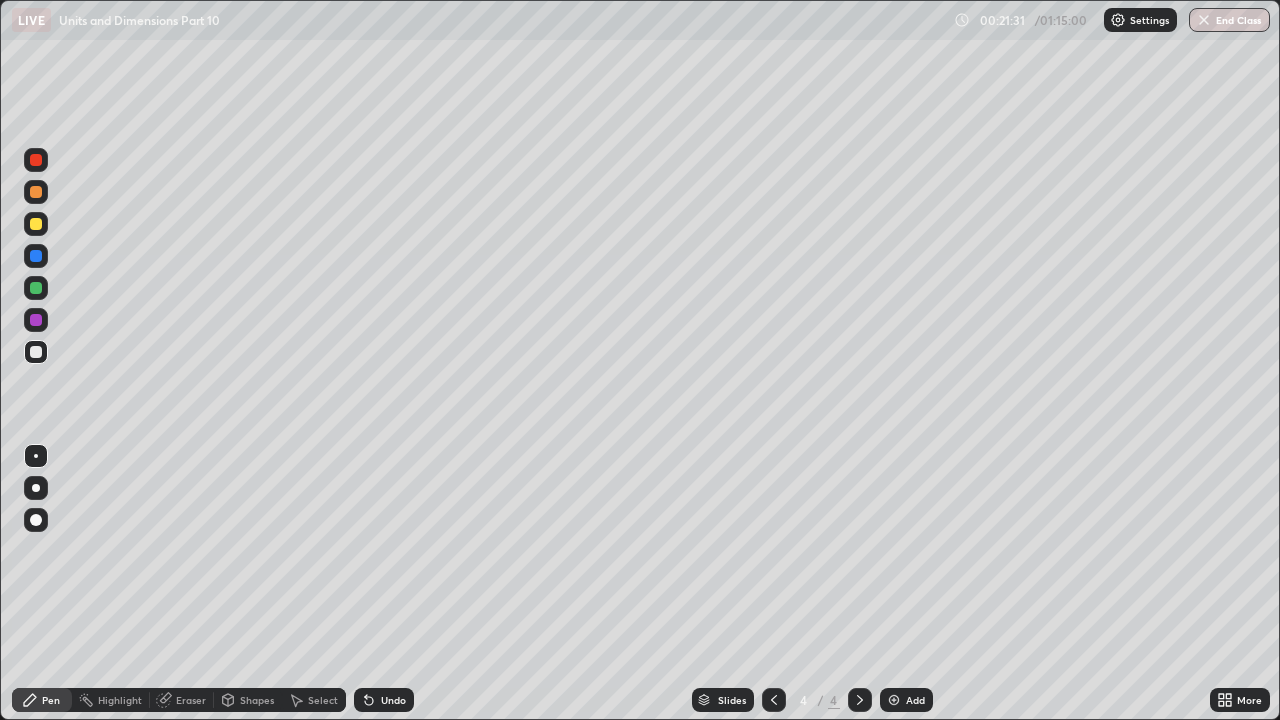 click on "Undo" at bounding box center [393, 700] 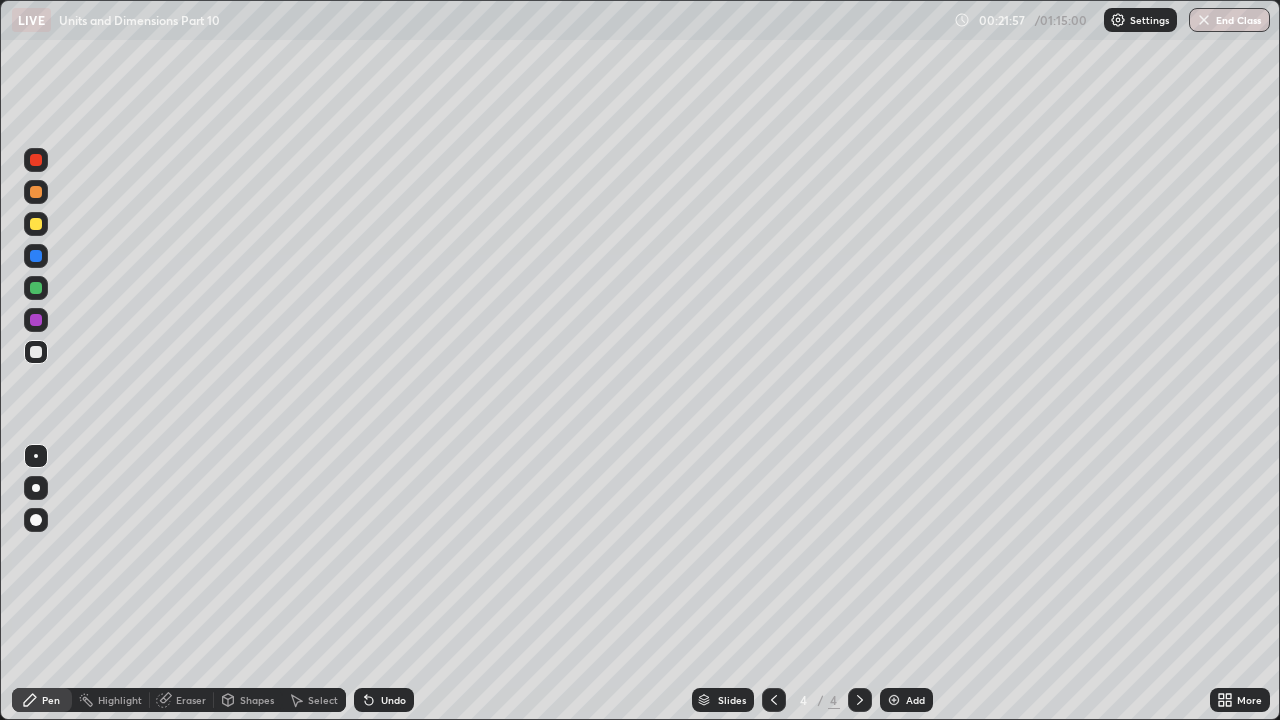 click at bounding box center (36, 224) 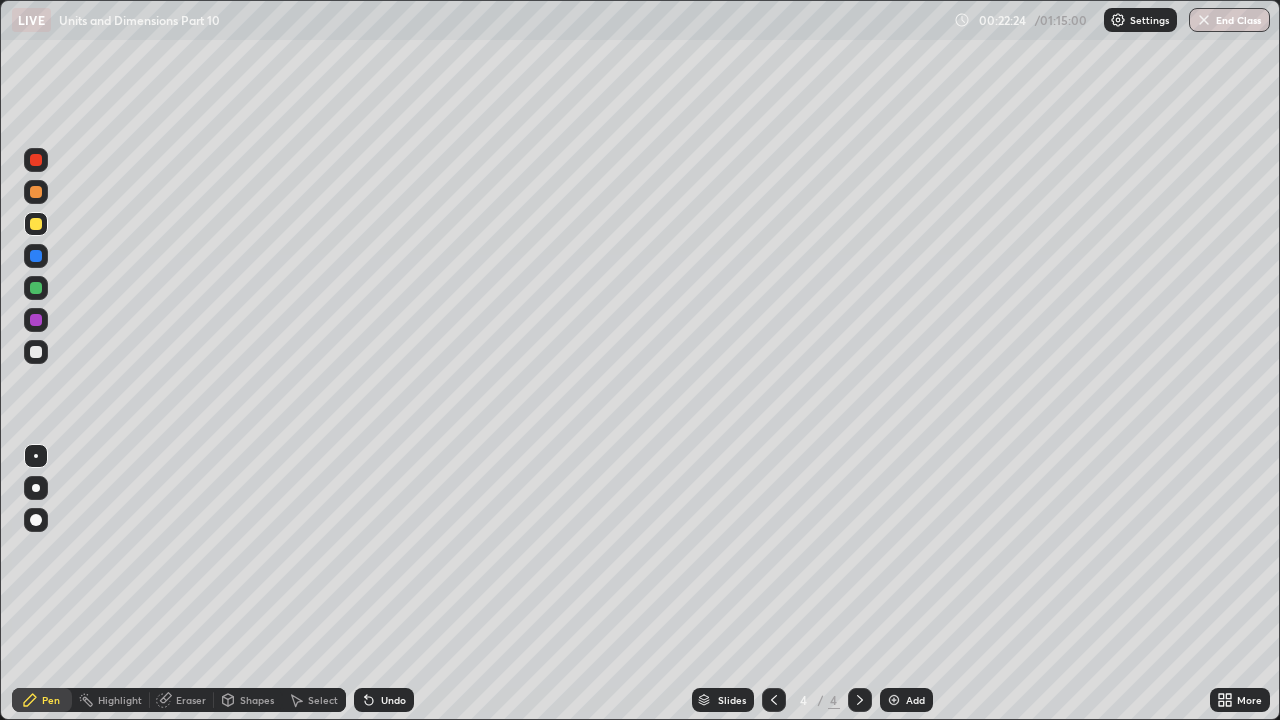 click 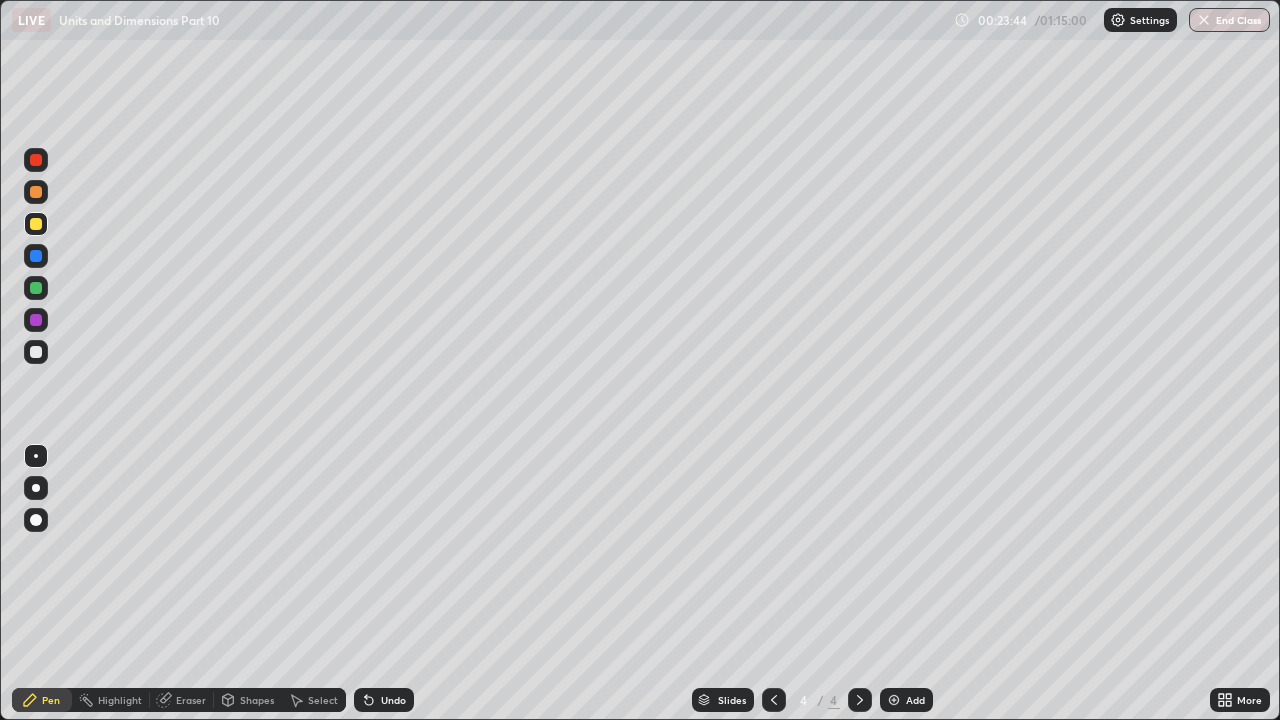 click at bounding box center [36, 352] 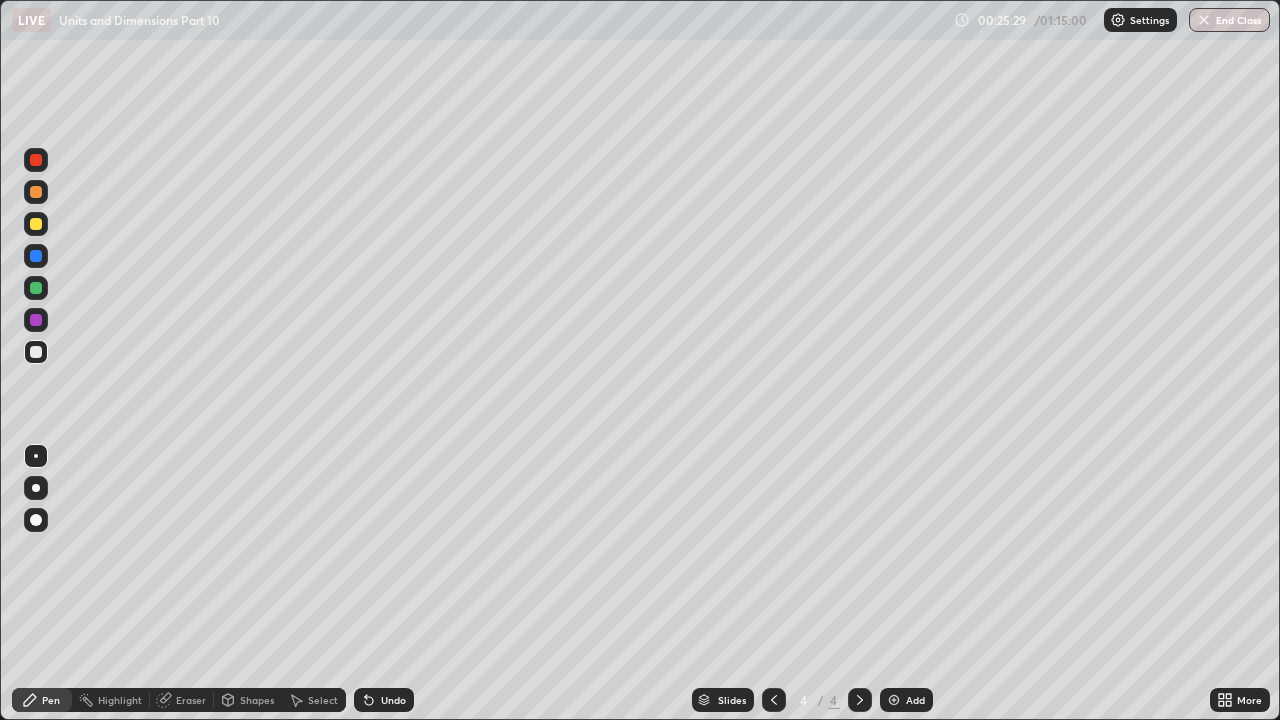 click on "Undo" at bounding box center [384, 700] 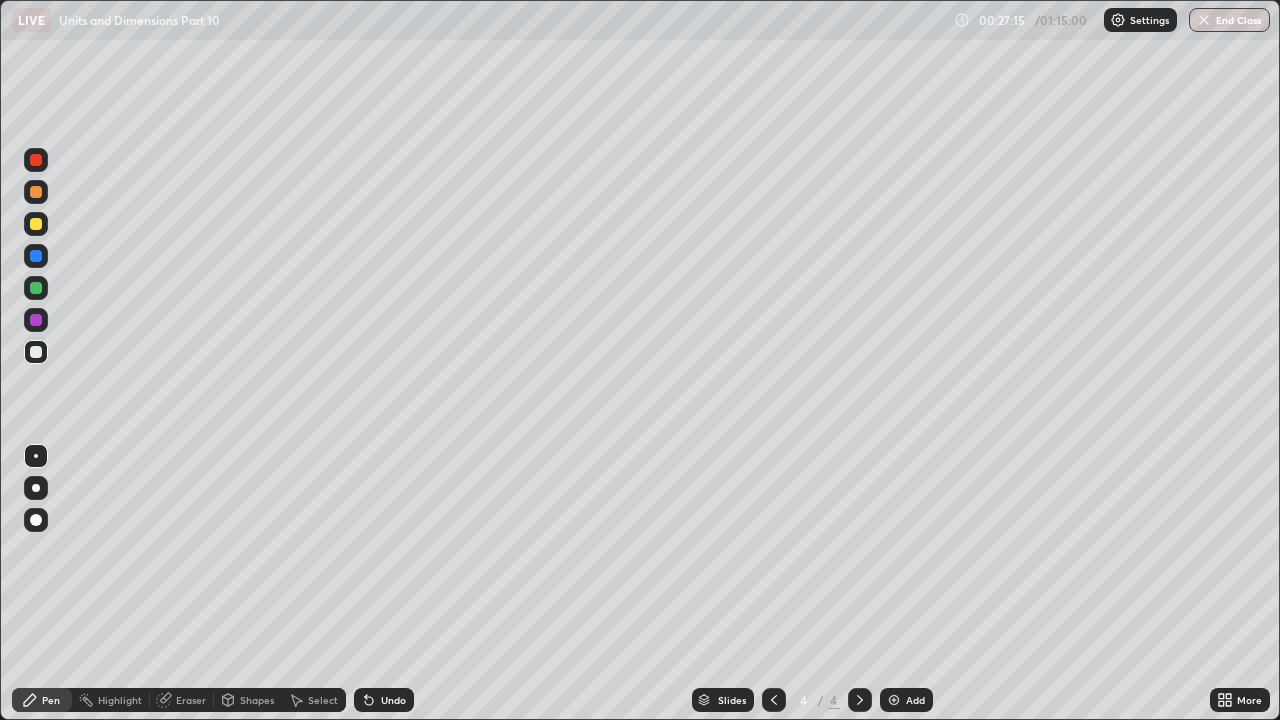 click at bounding box center [36, 224] 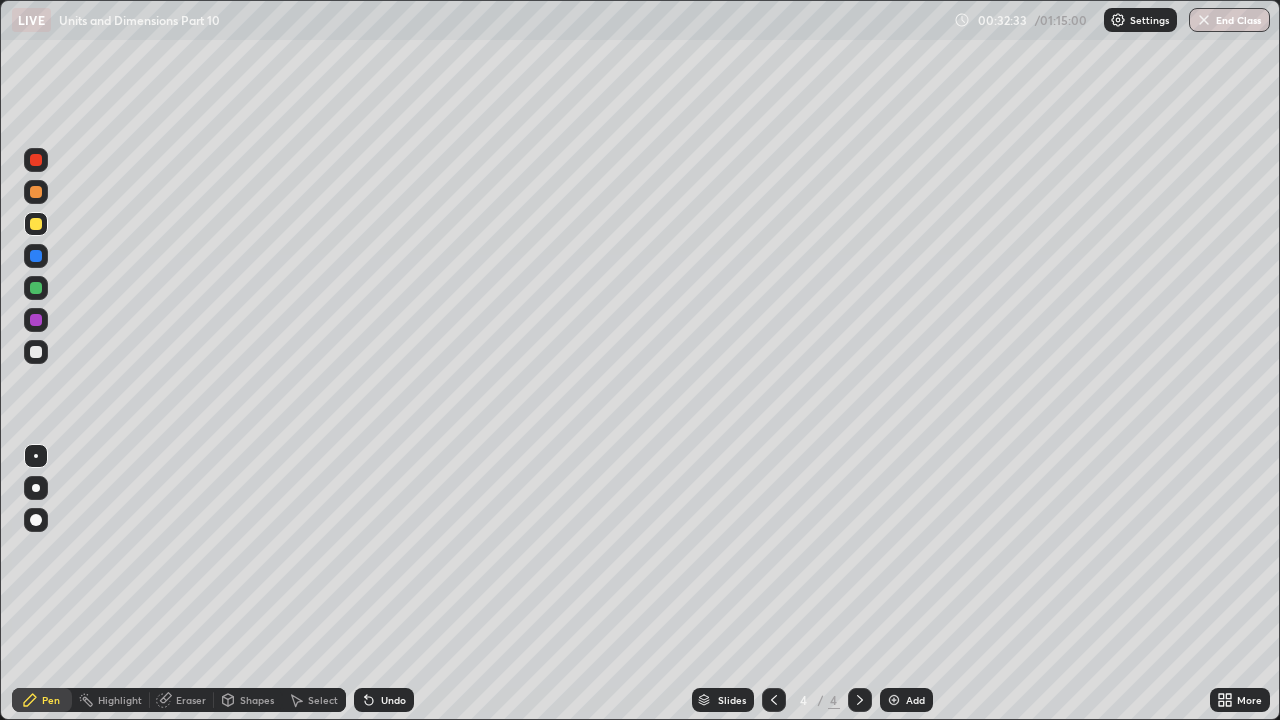 click on "Undo" at bounding box center [384, 700] 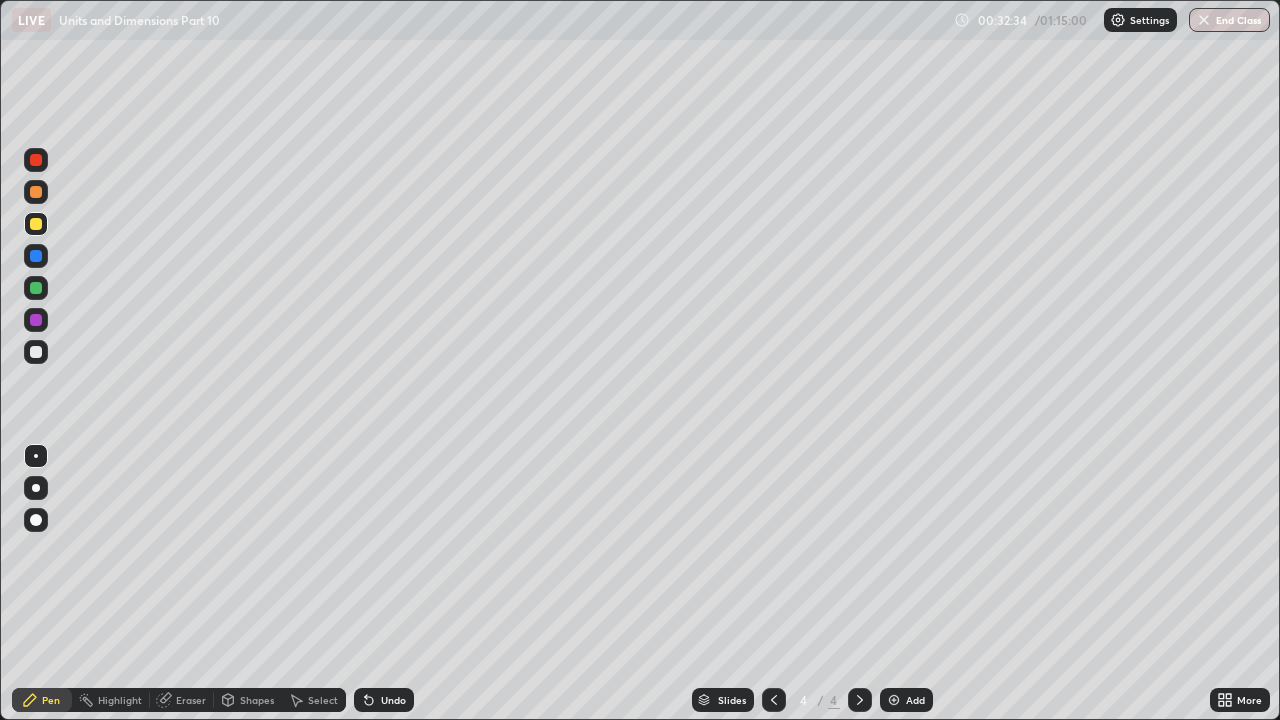 click 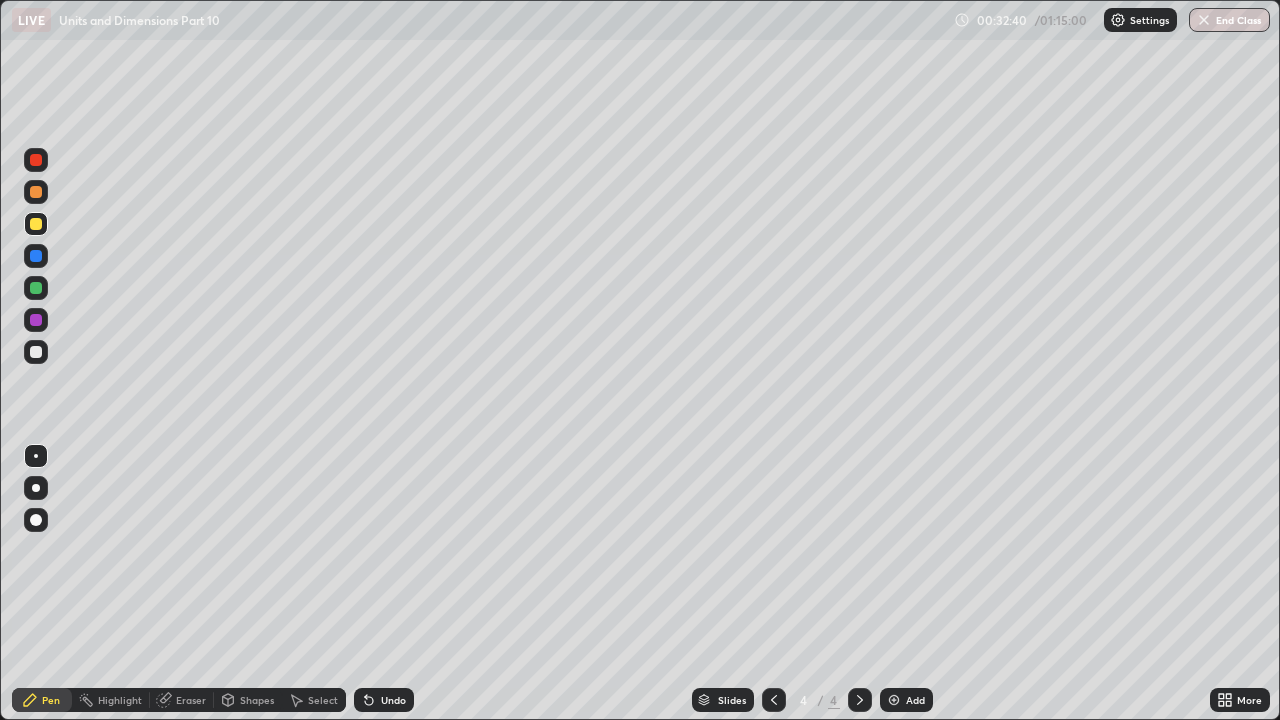click at bounding box center [894, 700] 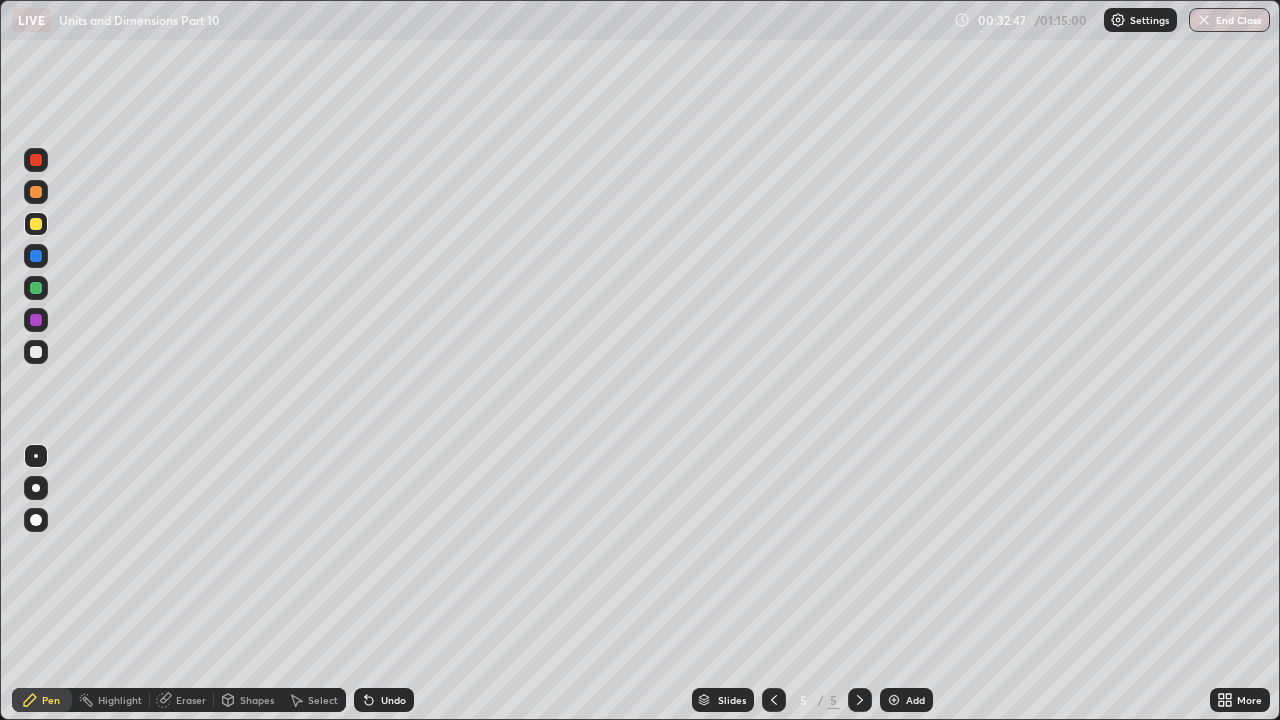click on "Undo" at bounding box center (393, 700) 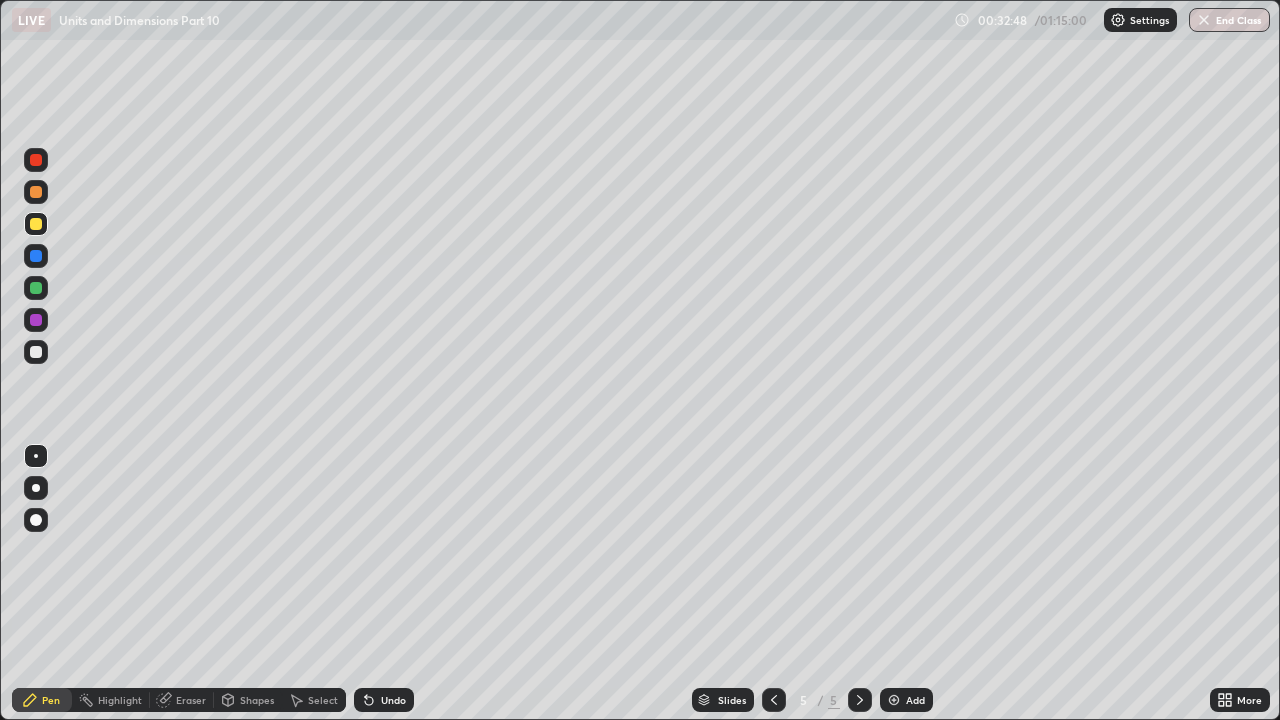 click on "Undo" at bounding box center [384, 700] 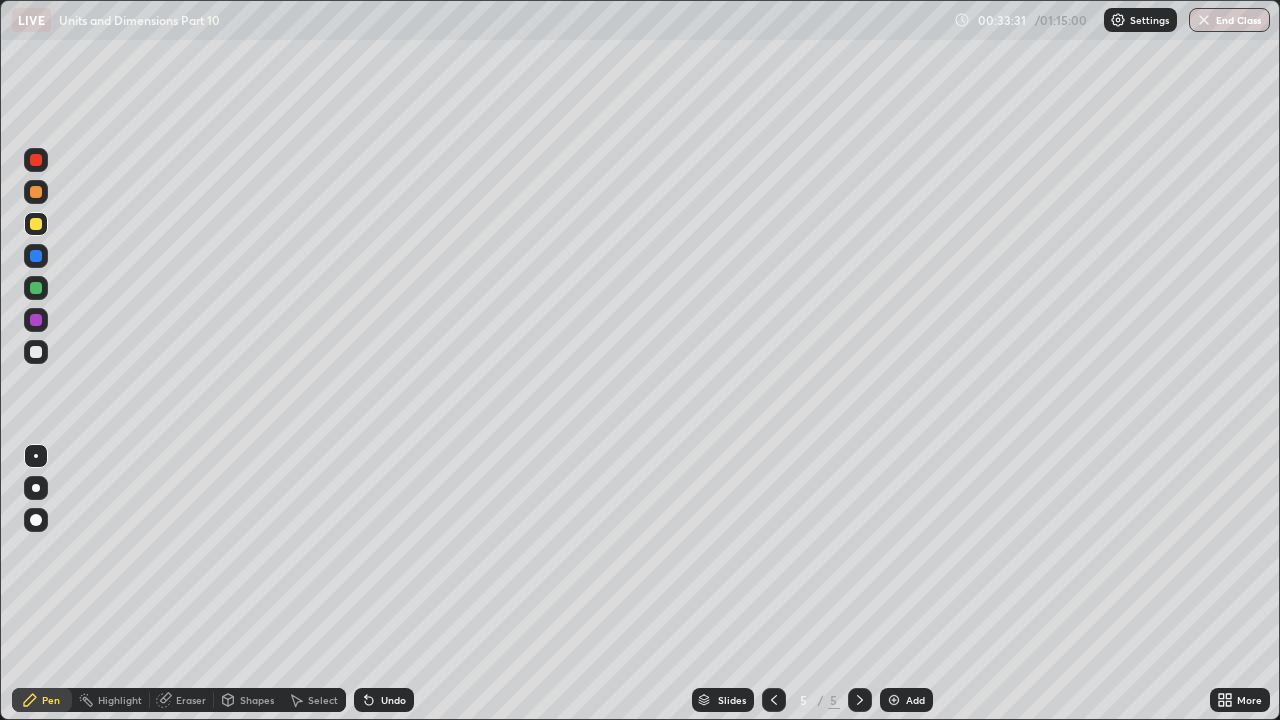 click at bounding box center [36, 352] 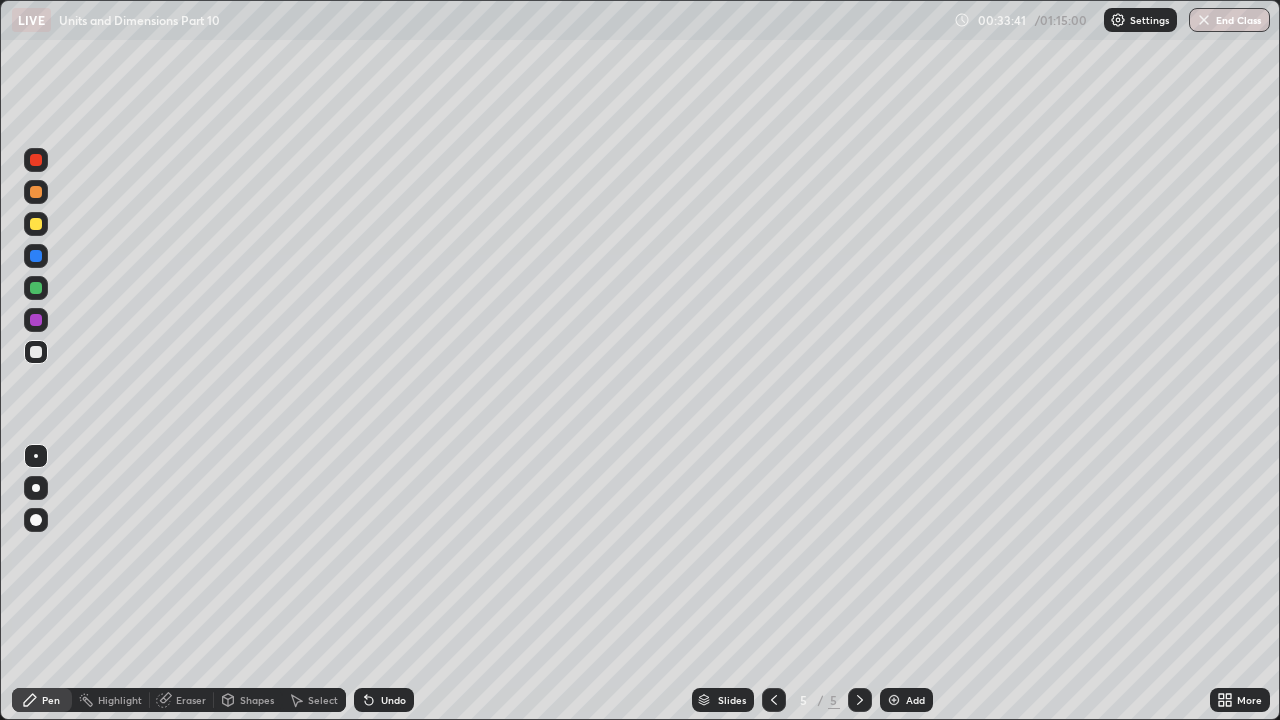 click on "Undo" at bounding box center (393, 700) 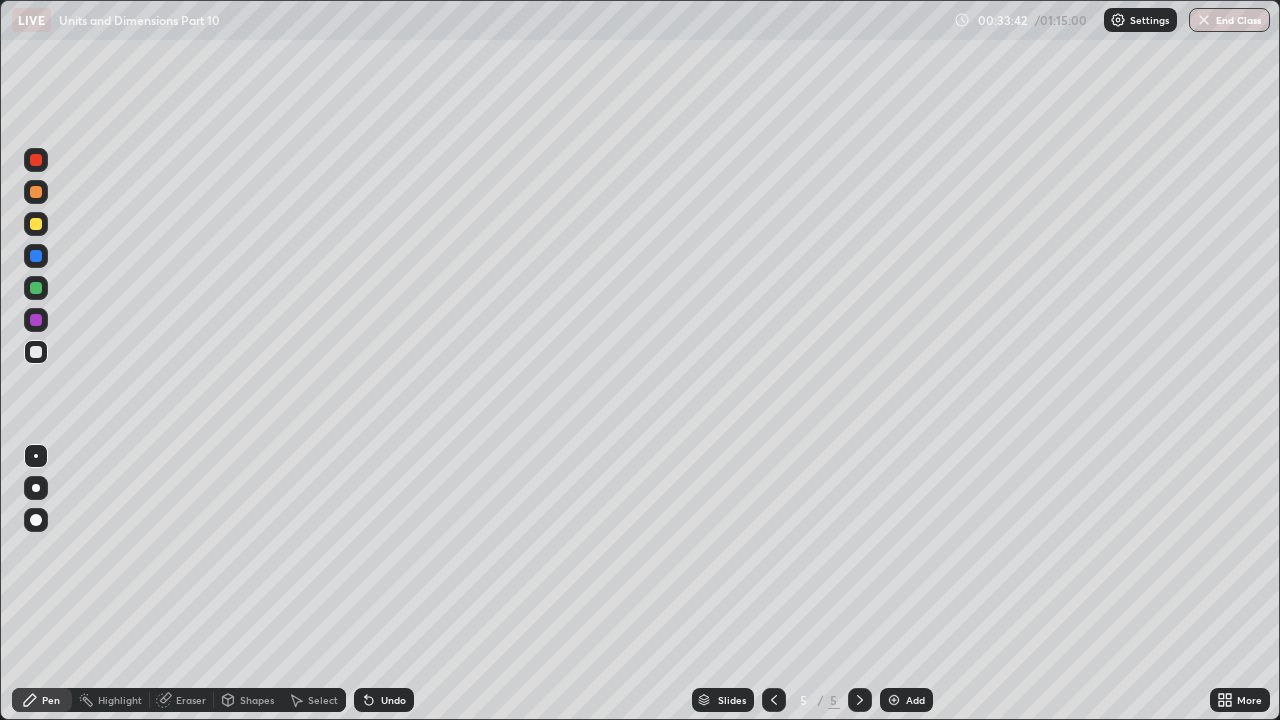 click on "Undo" at bounding box center (393, 700) 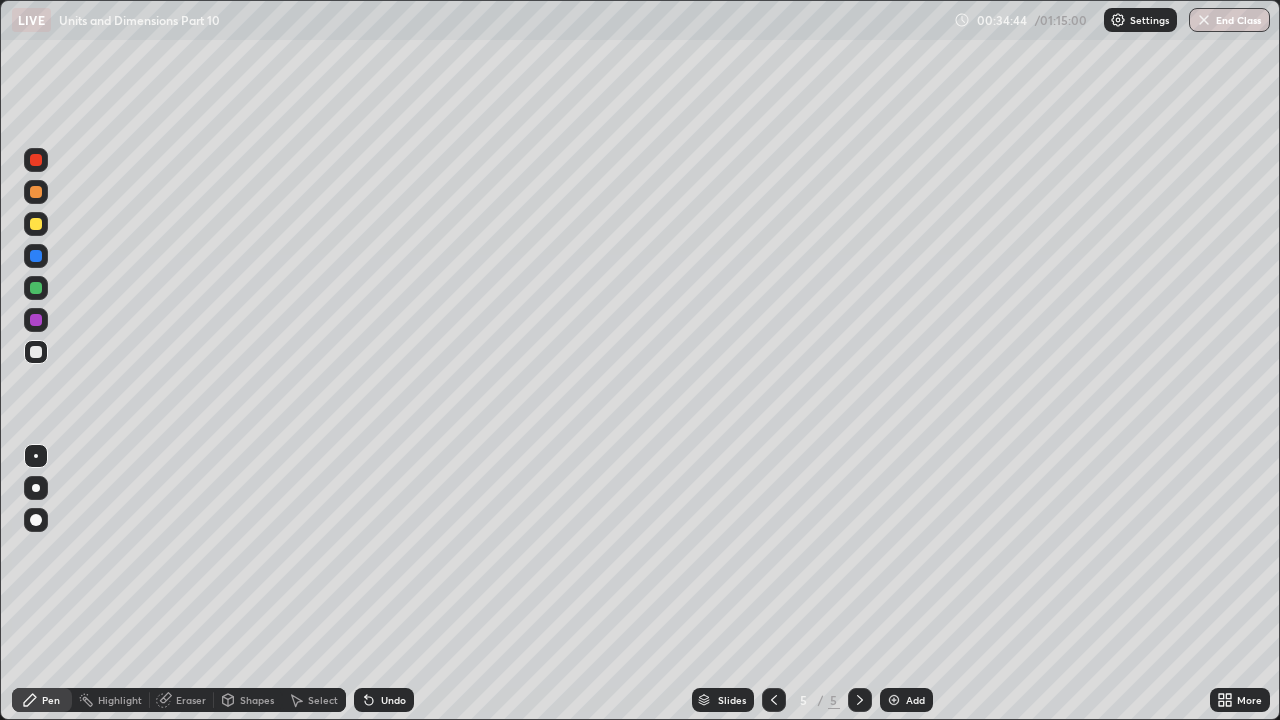 click at bounding box center (36, 224) 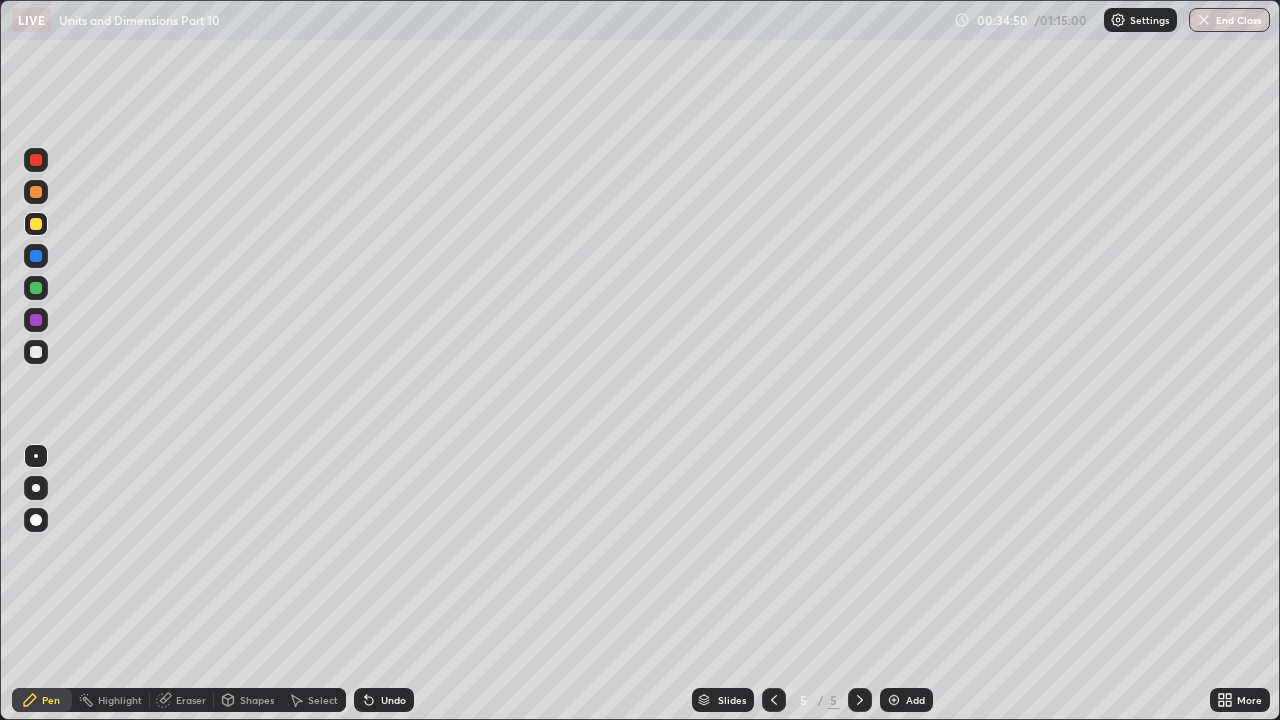 click on "Undo" at bounding box center (393, 700) 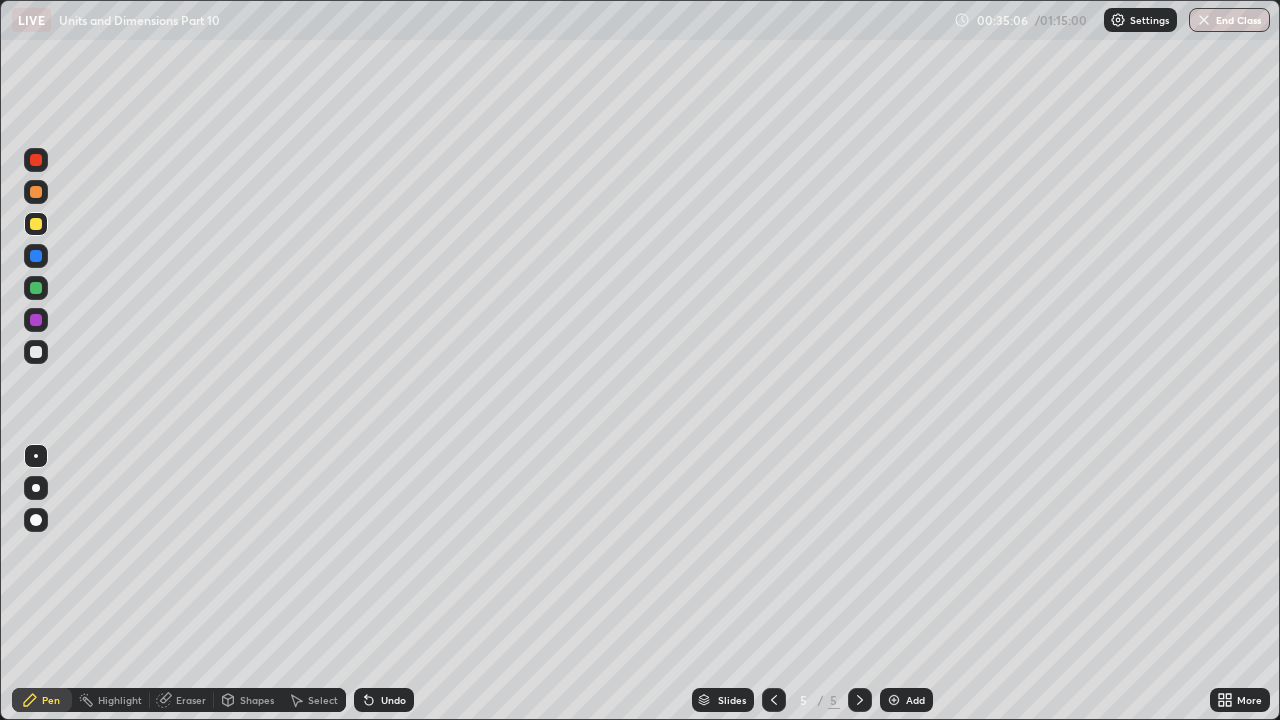 click on "Undo" at bounding box center (393, 700) 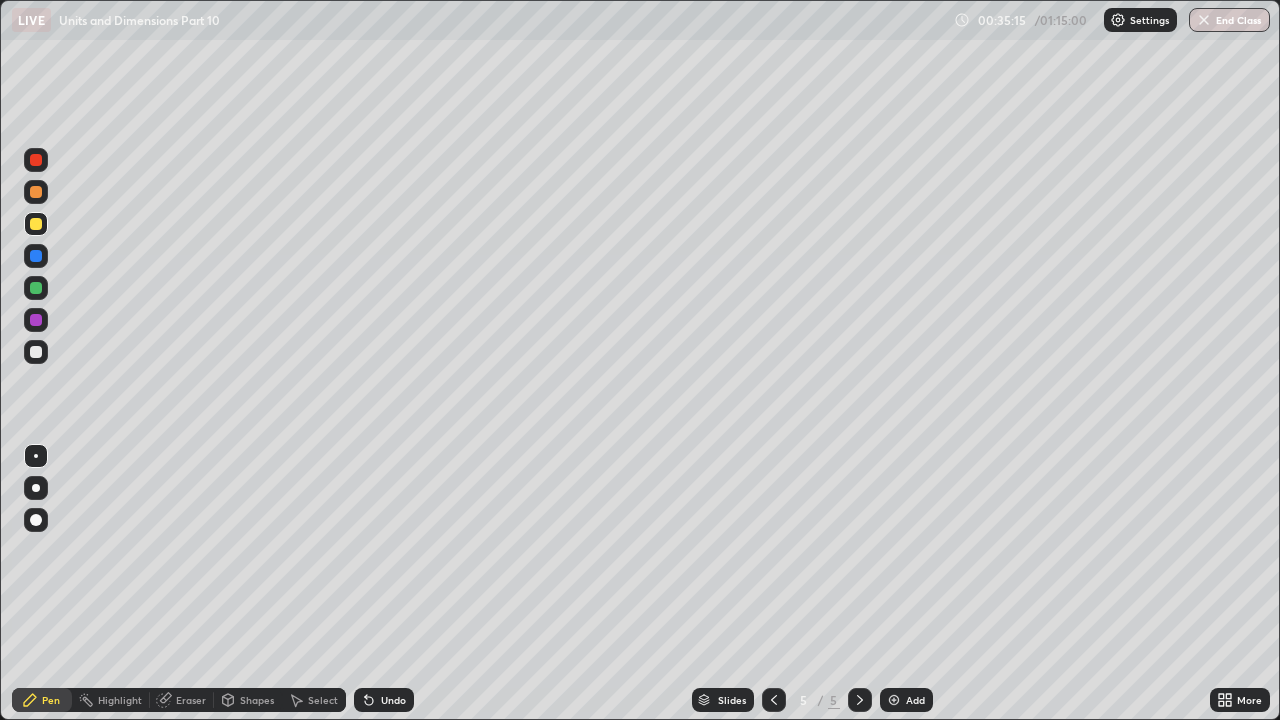 click on "Undo" at bounding box center (393, 700) 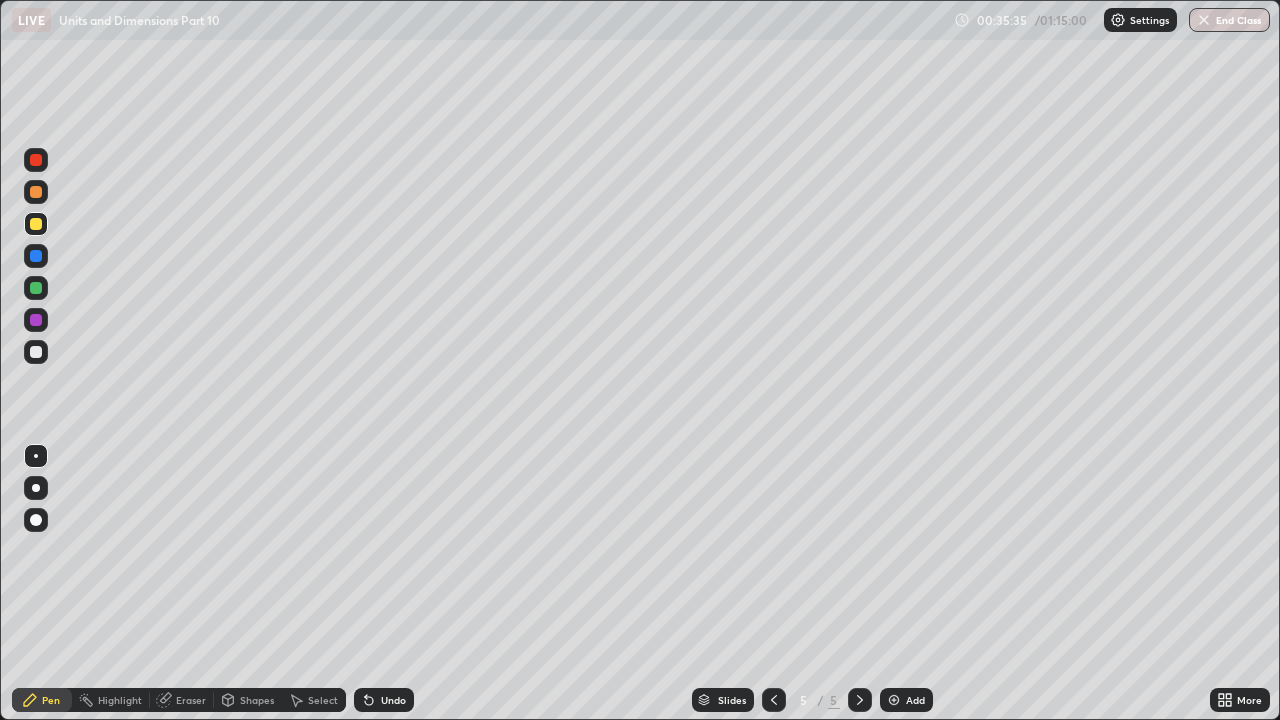 click on "Undo" at bounding box center [393, 700] 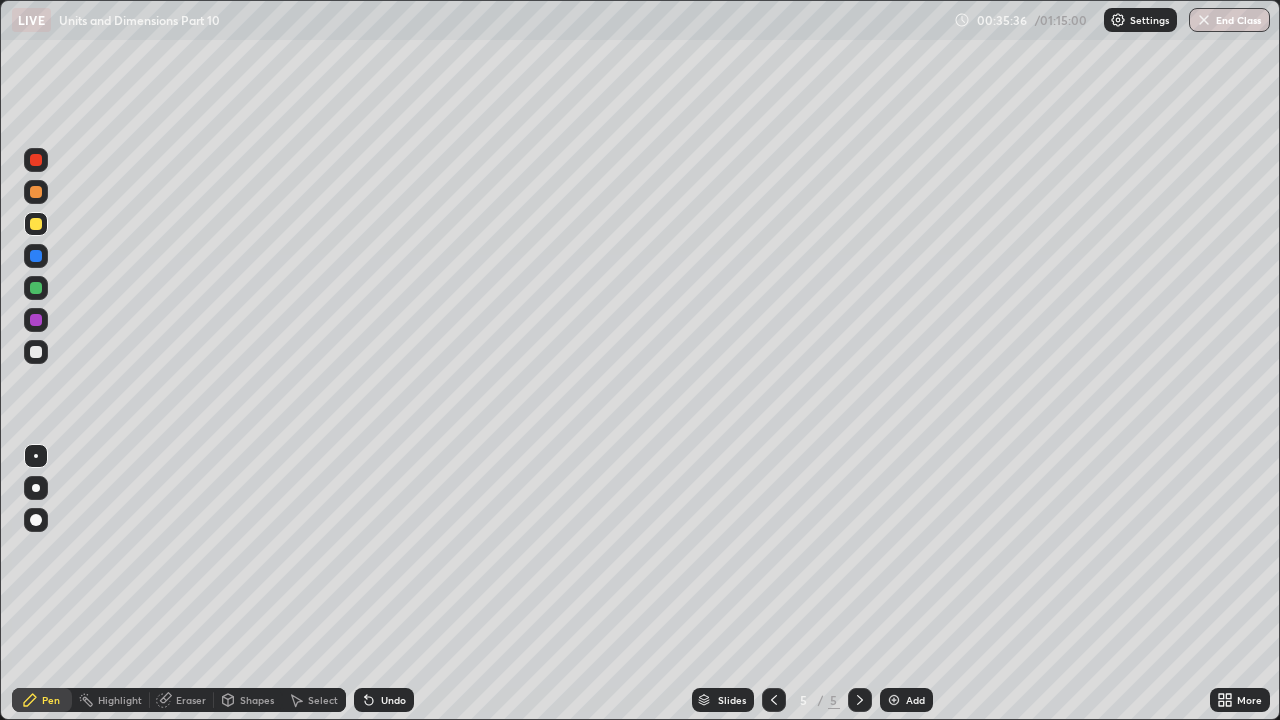 click on "Undo" at bounding box center (384, 700) 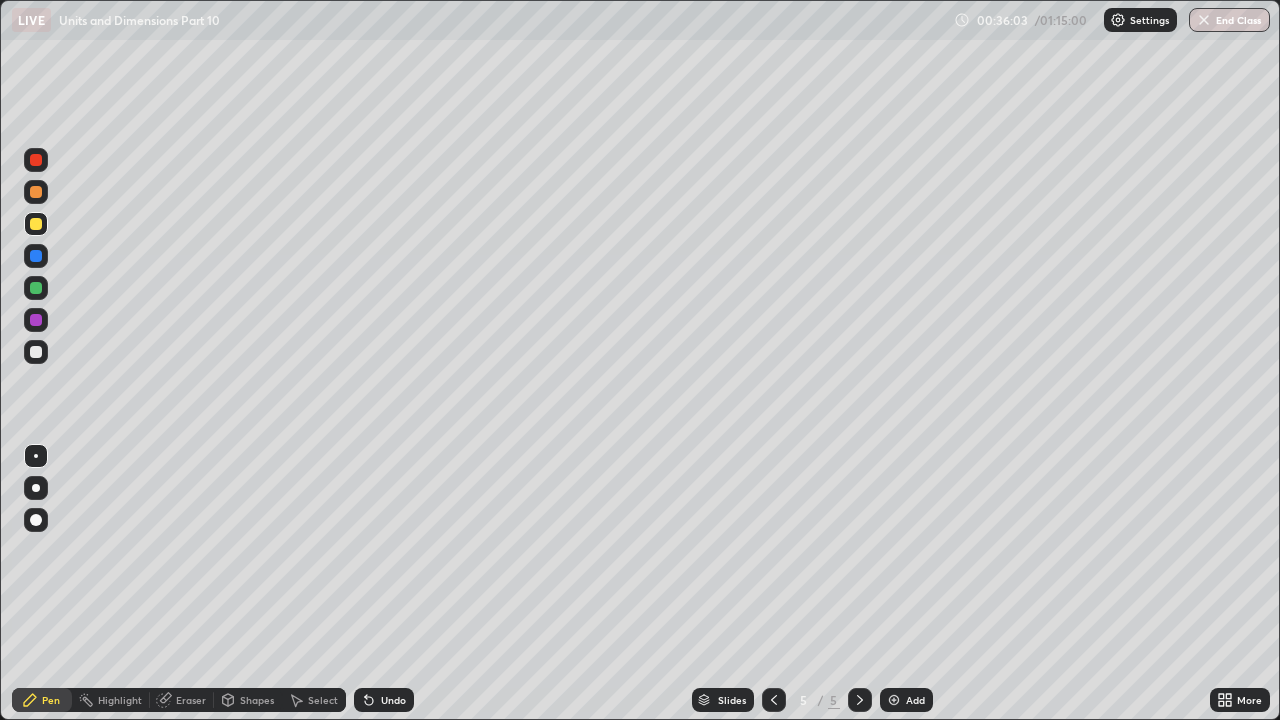 click on "Undo" at bounding box center (384, 700) 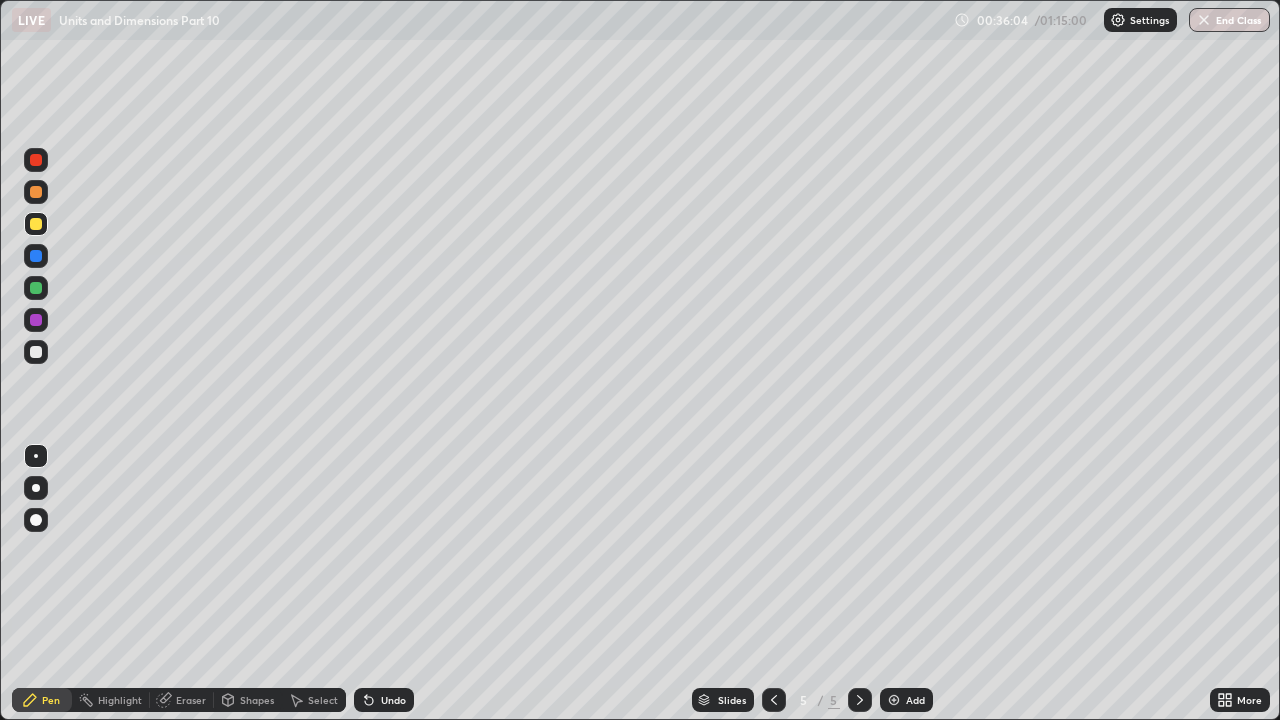 click on "Undo" at bounding box center [384, 700] 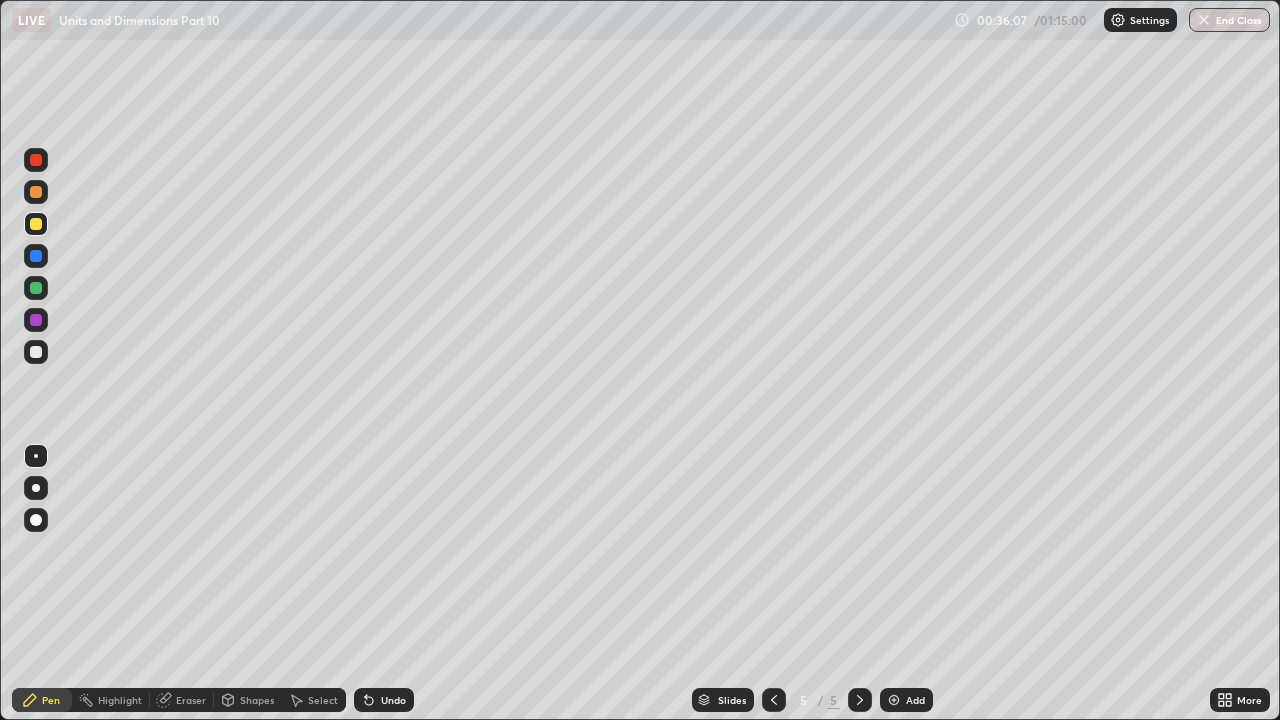 click on "Eraser" at bounding box center (191, 700) 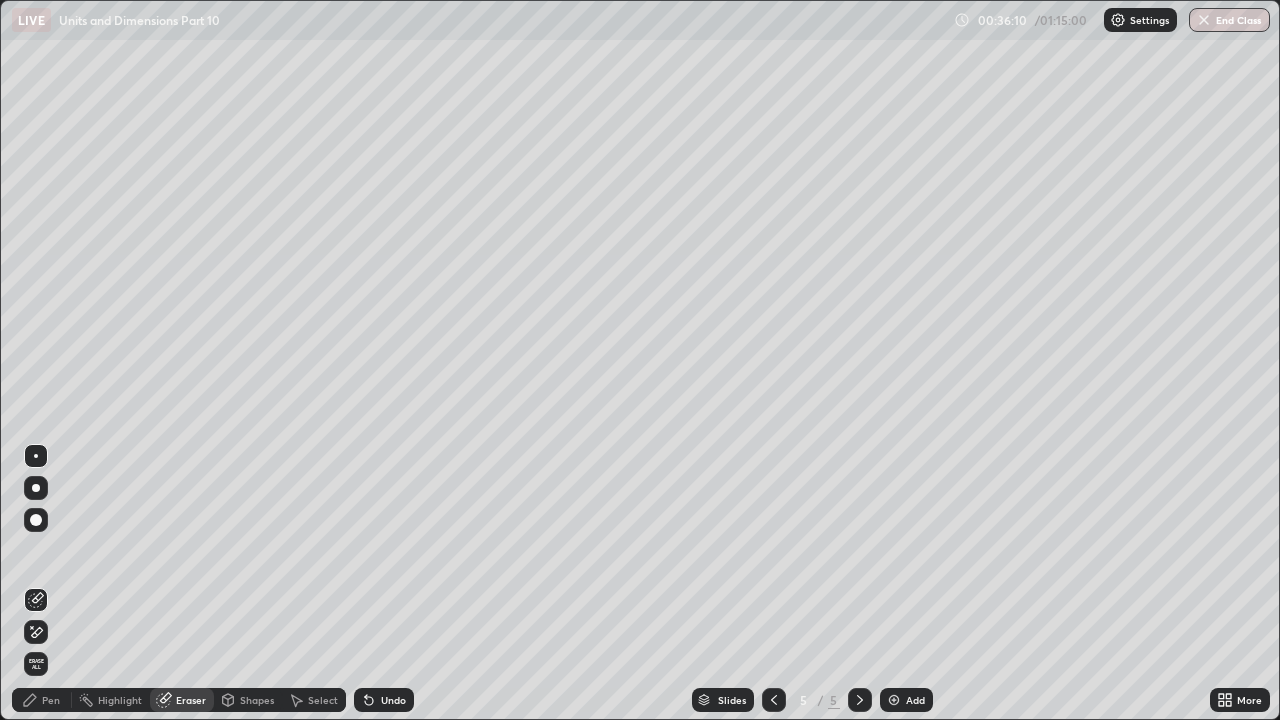 click at bounding box center (36, 520) 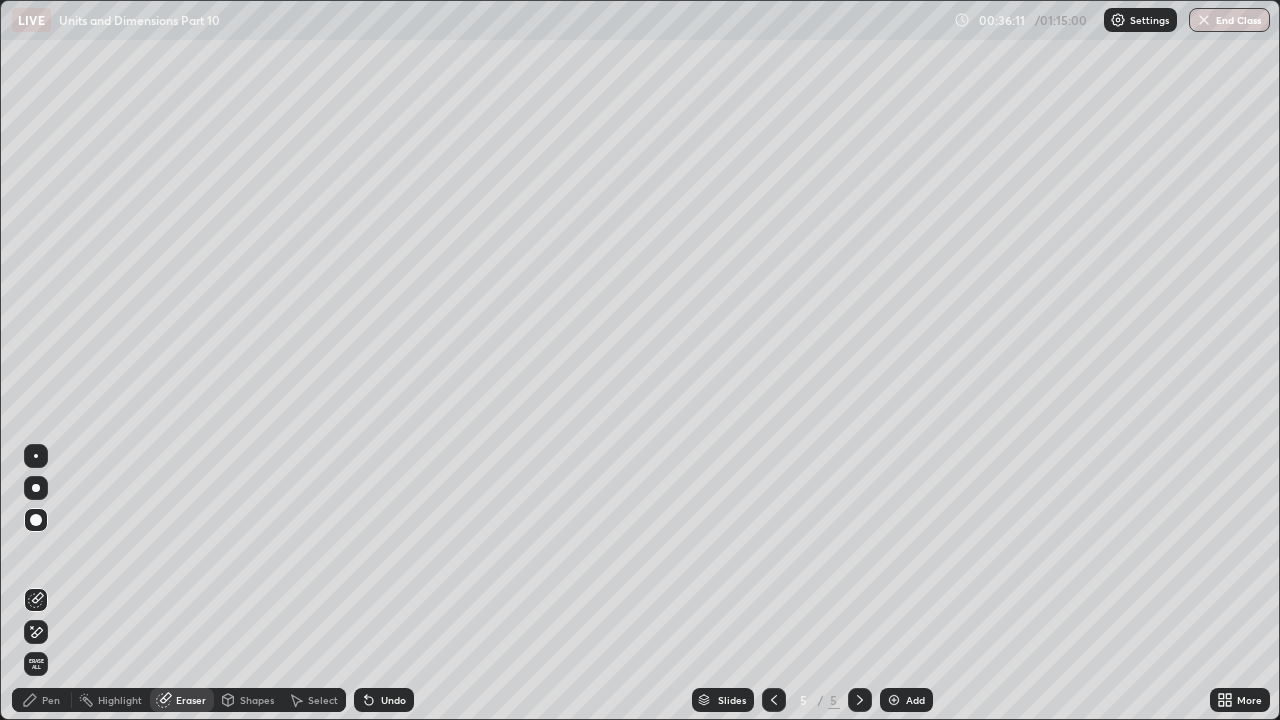 click on "Pen" at bounding box center [51, 700] 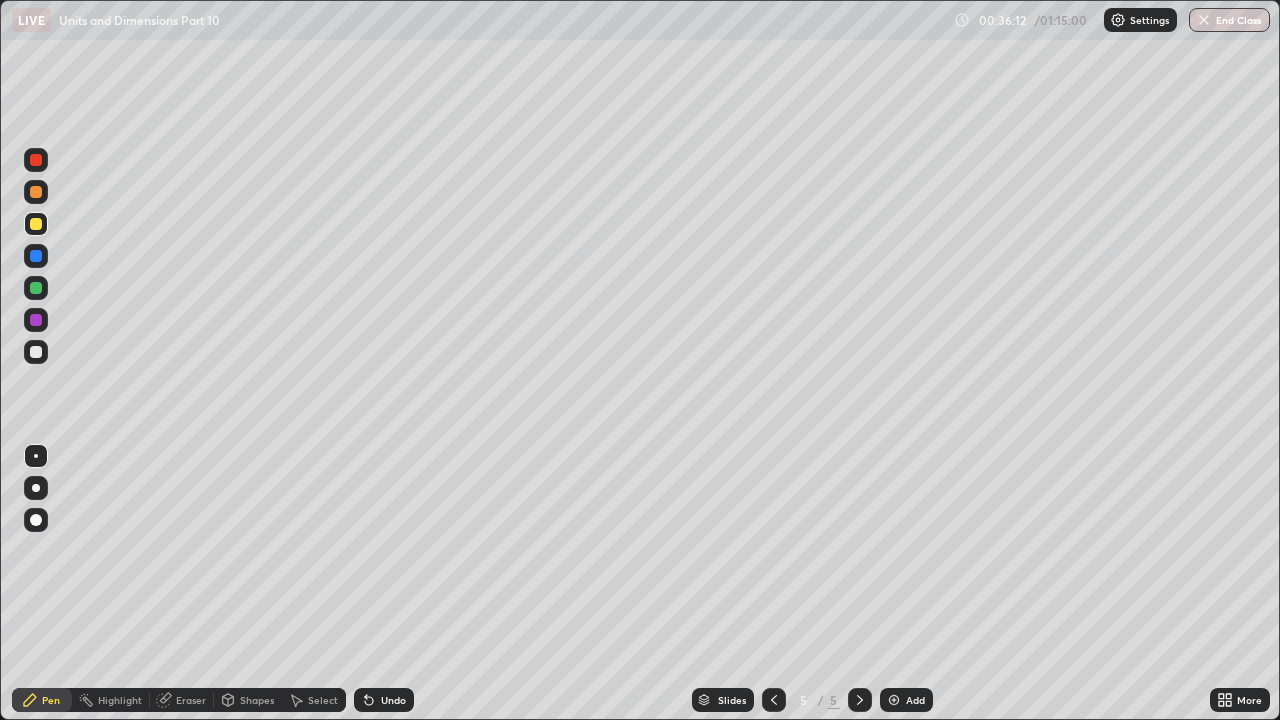 click at bounding box center (36, 352) 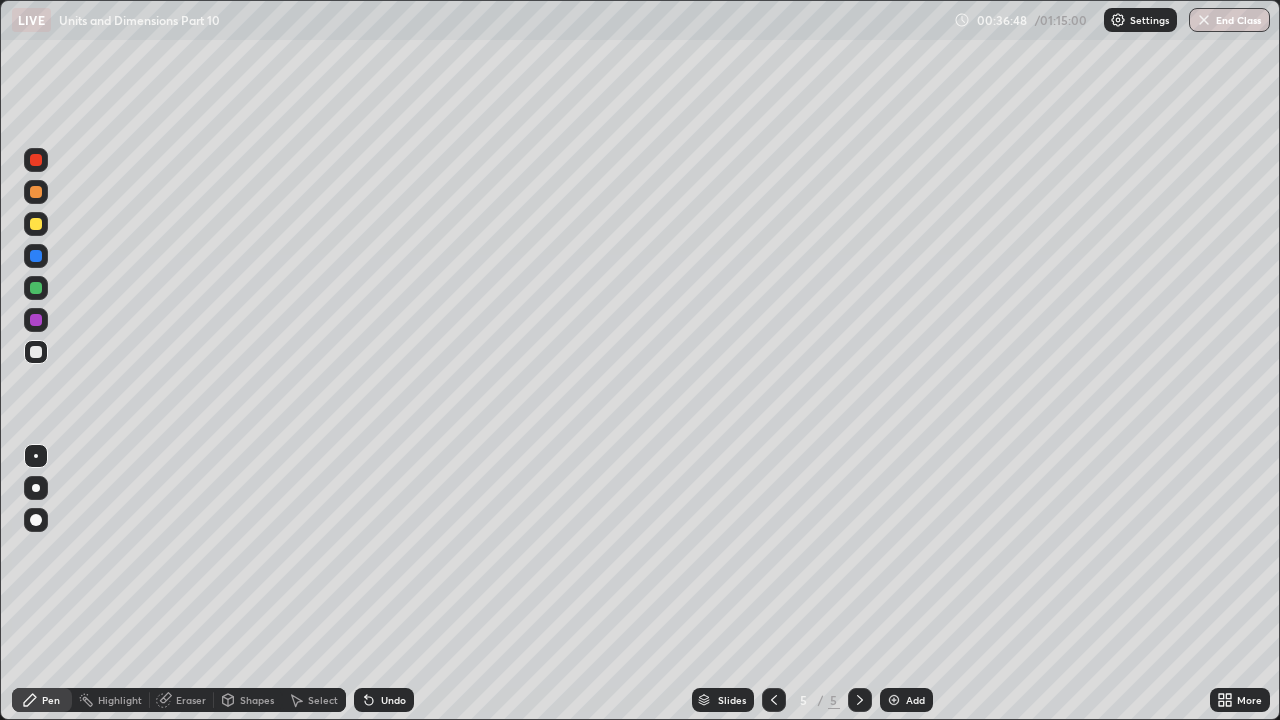 click on "Undo" at bounding box center [384, 700] 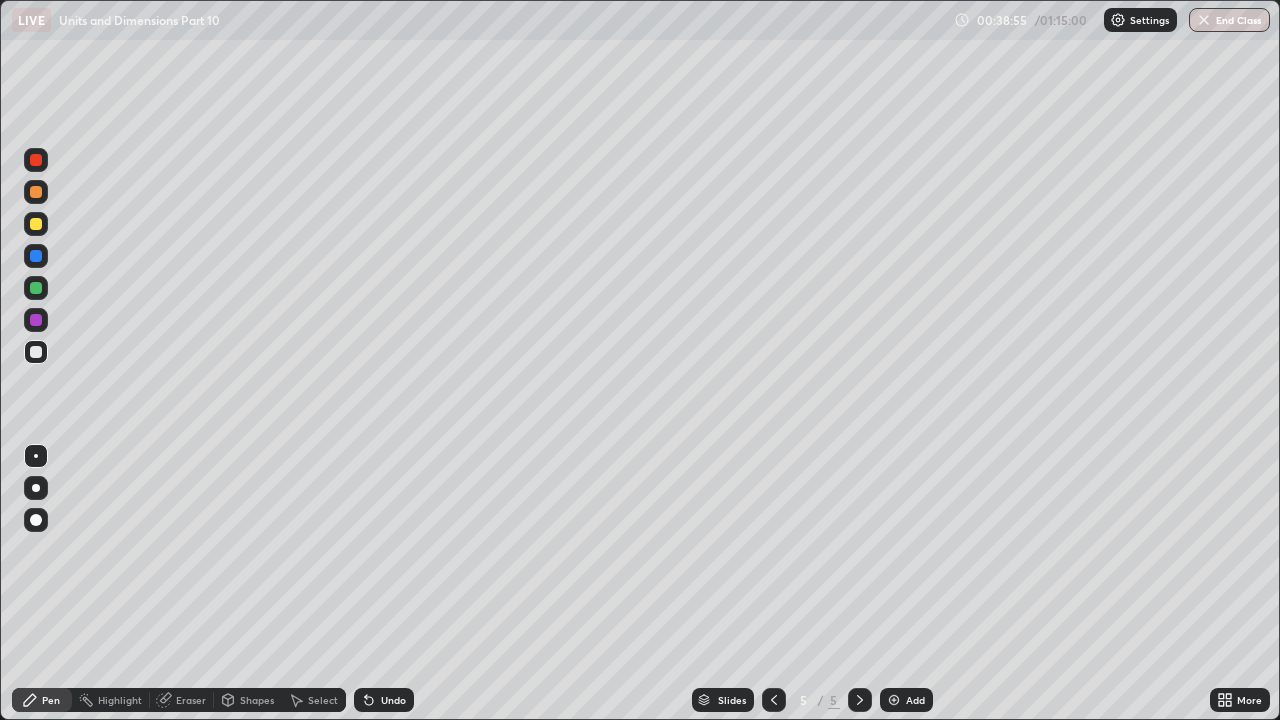 click at bounding box center [36, 224] 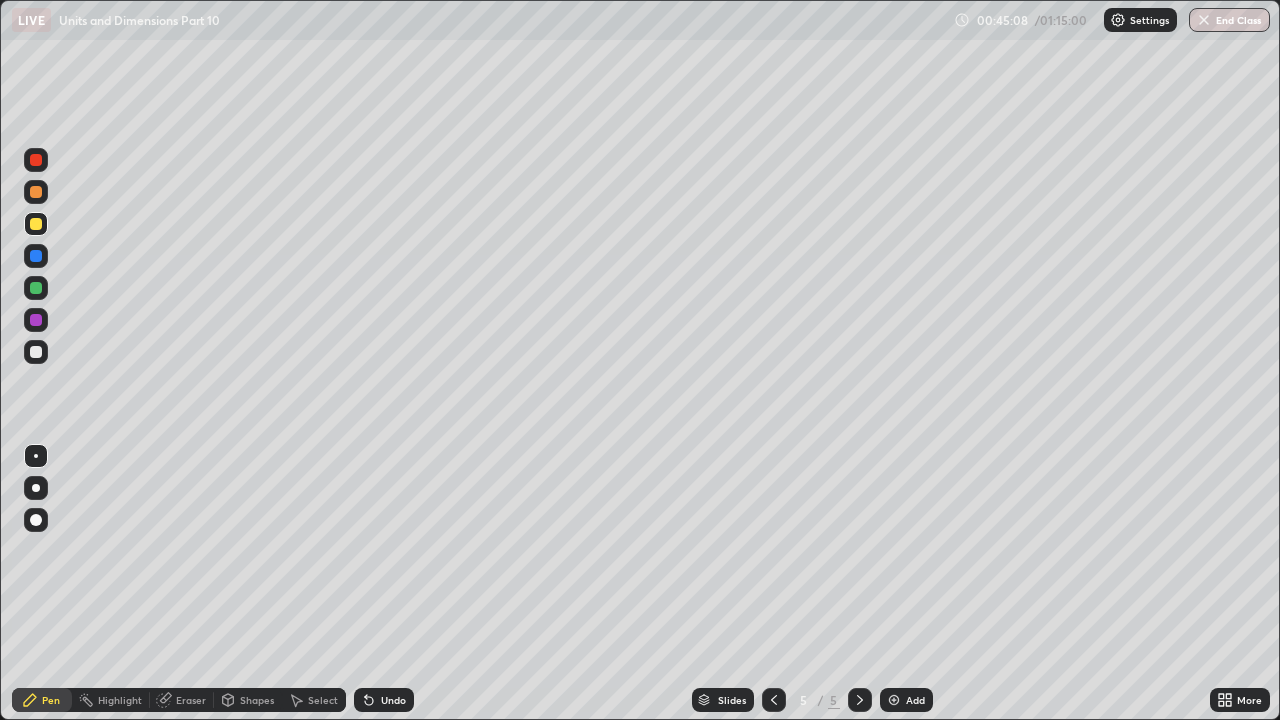 click on "Add" at bounding box center [915, 700] 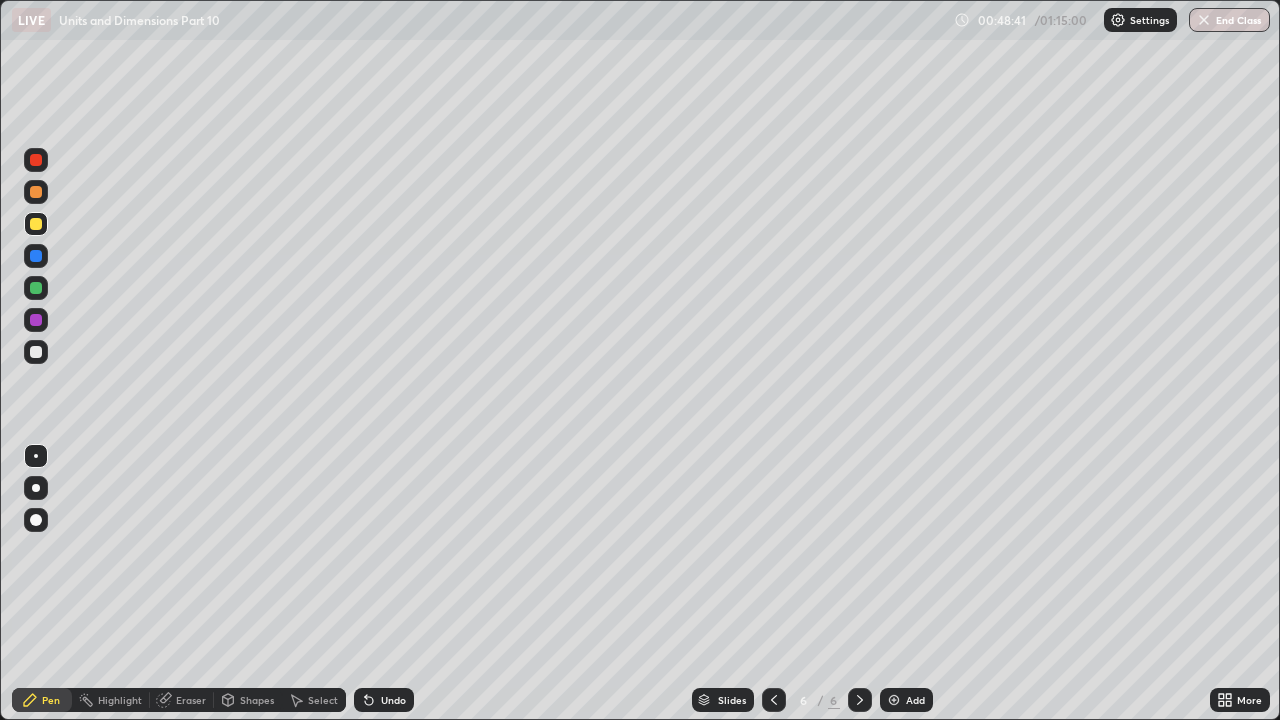 click on "Undo" at bounding box center (384, 700) 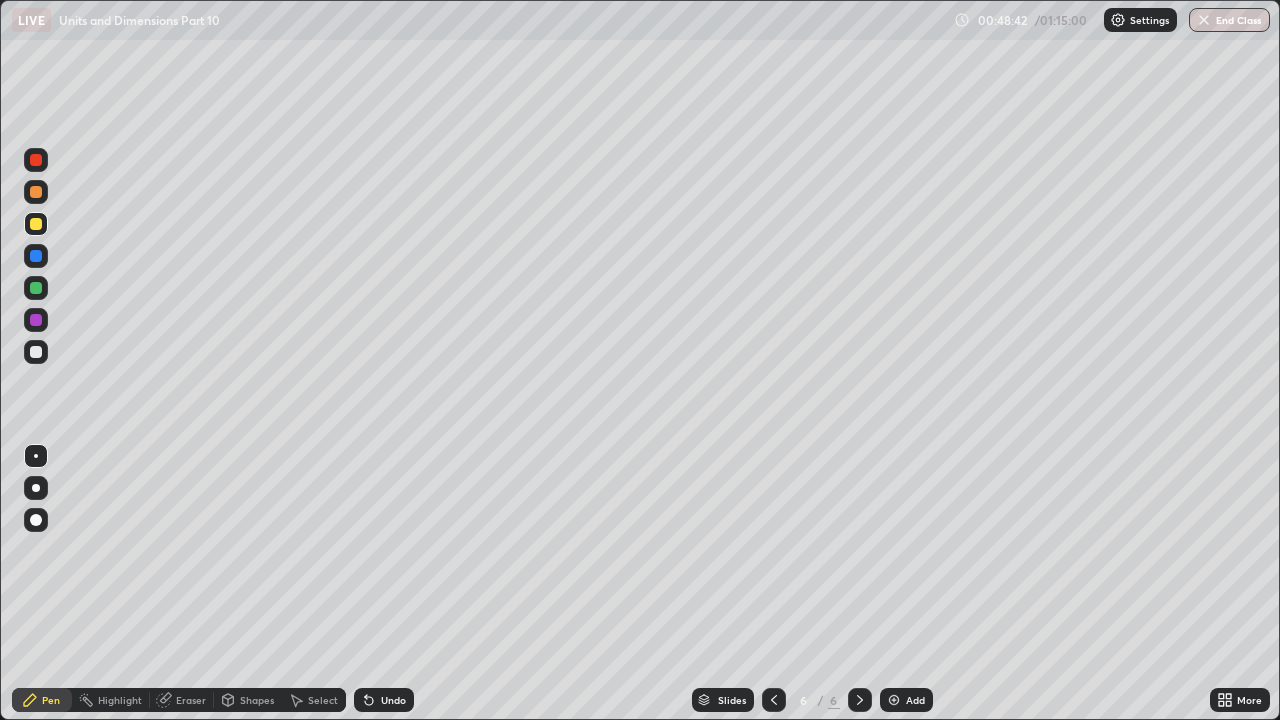 click on "Undo" at bounding box center [384, 700] 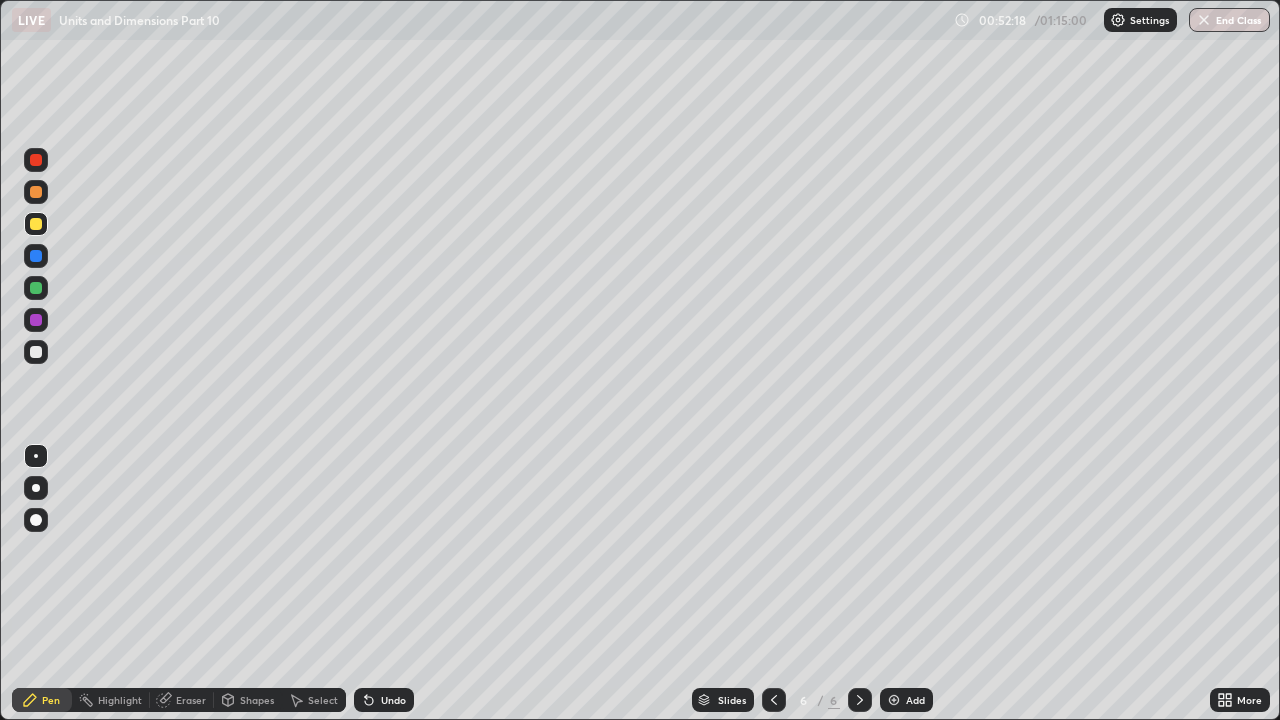click at bounding box center (36, 352) 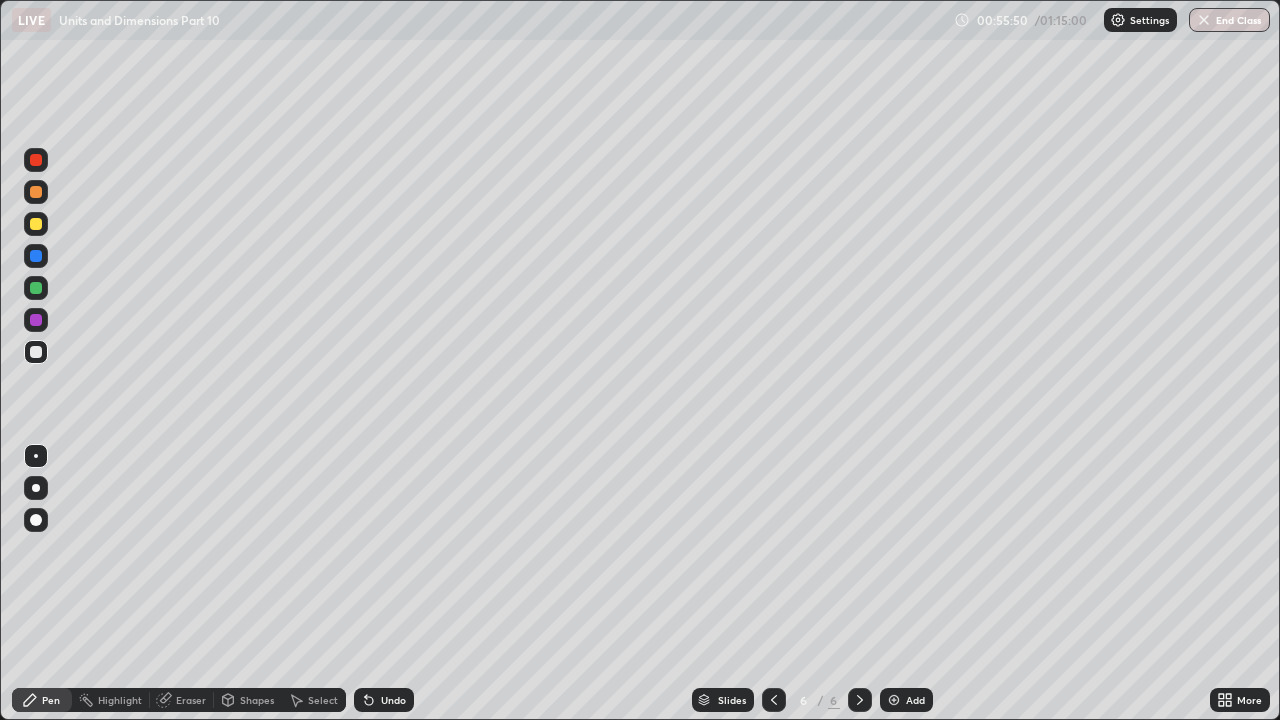 click on "Undo" at bounding box center (384, 700) 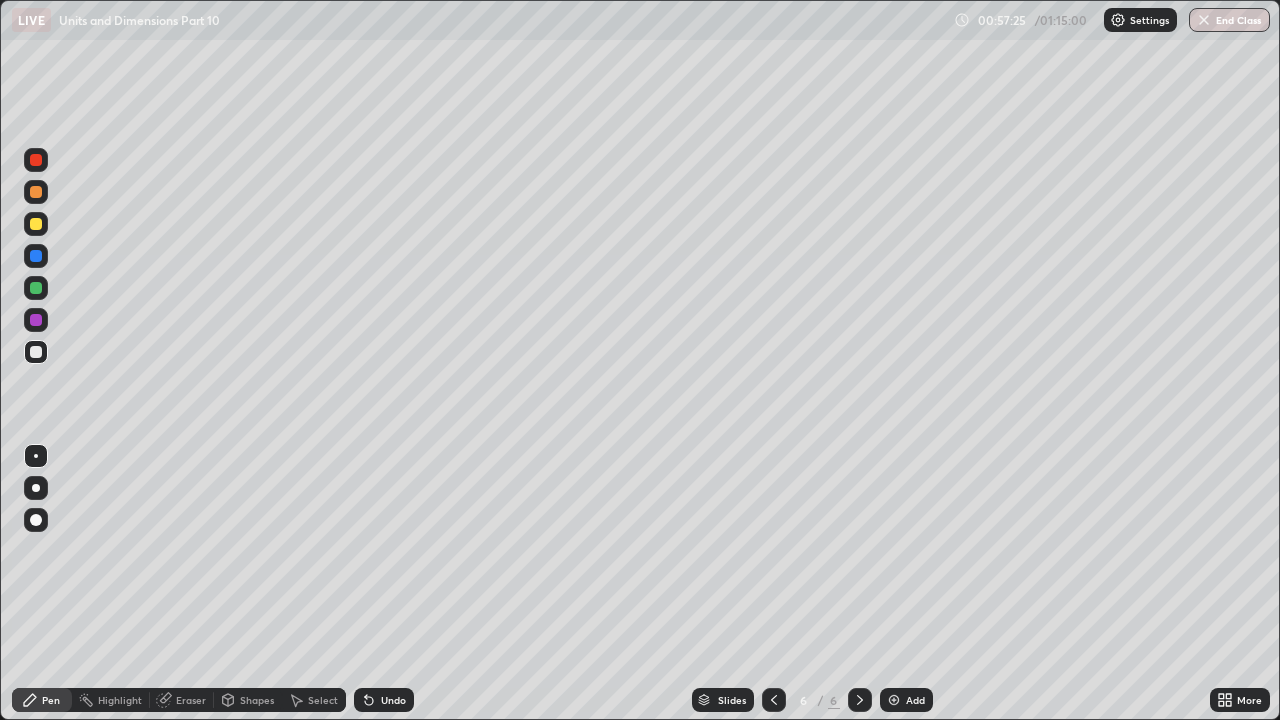 click on "Add" at bounding box center [915, 700] 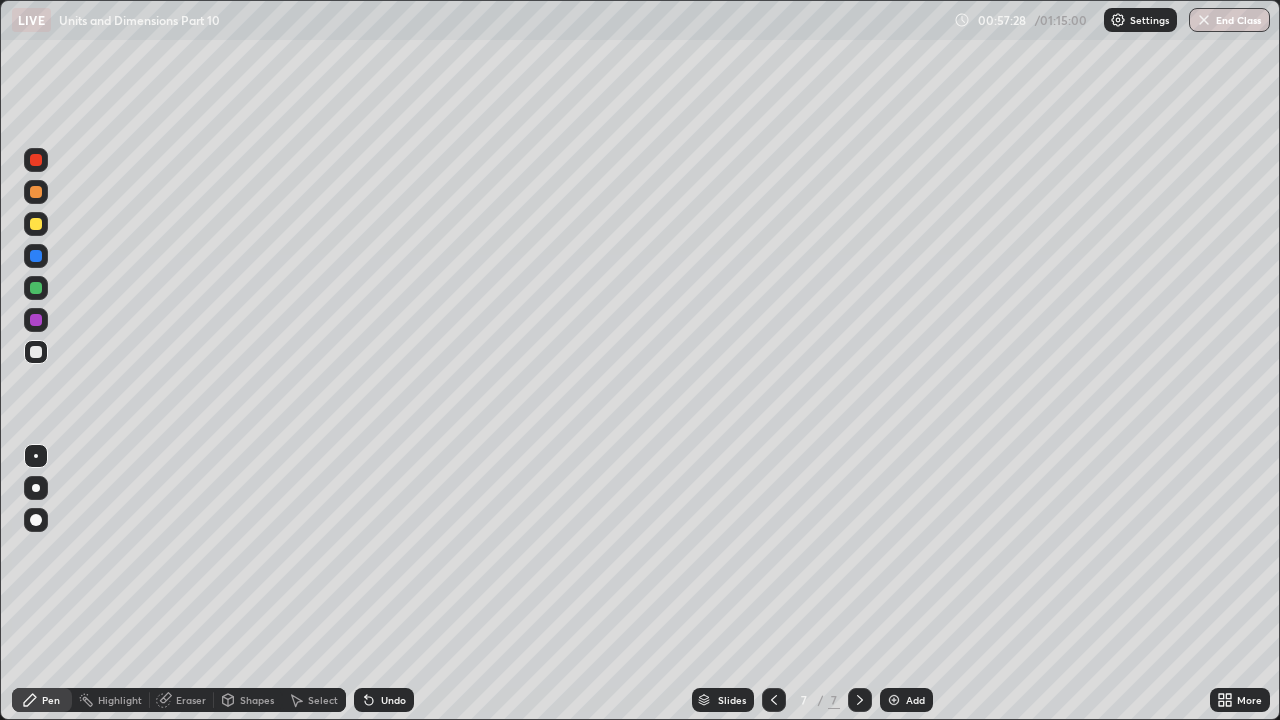 click at bounding box center (36, 224) 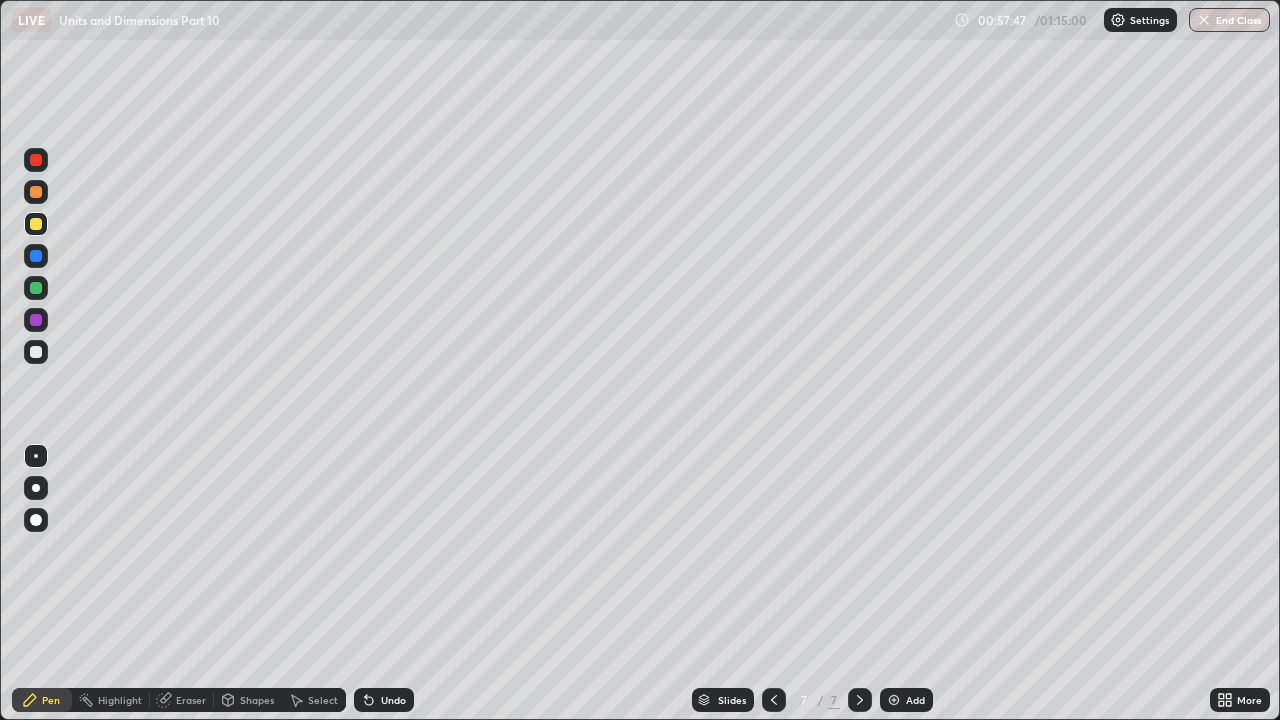 click on "Undo" at bounding box center [393, 700] 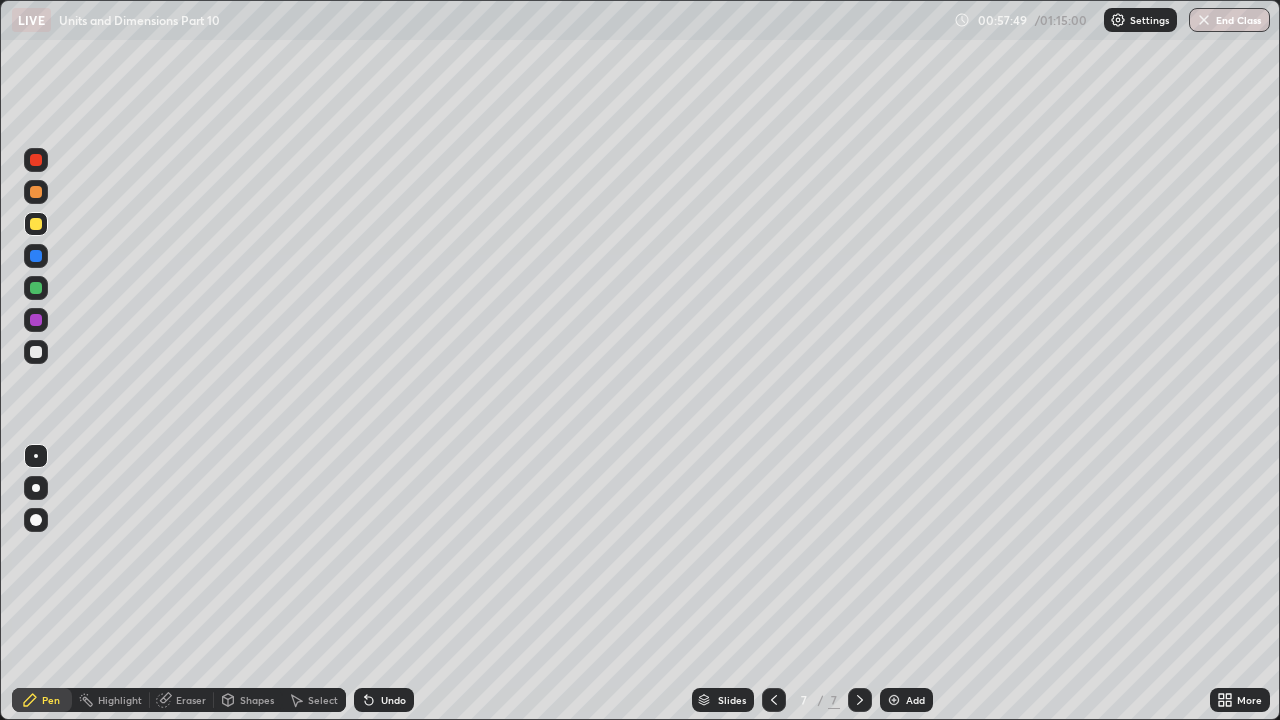 click on "Undo" at bounding box center [393, 700] 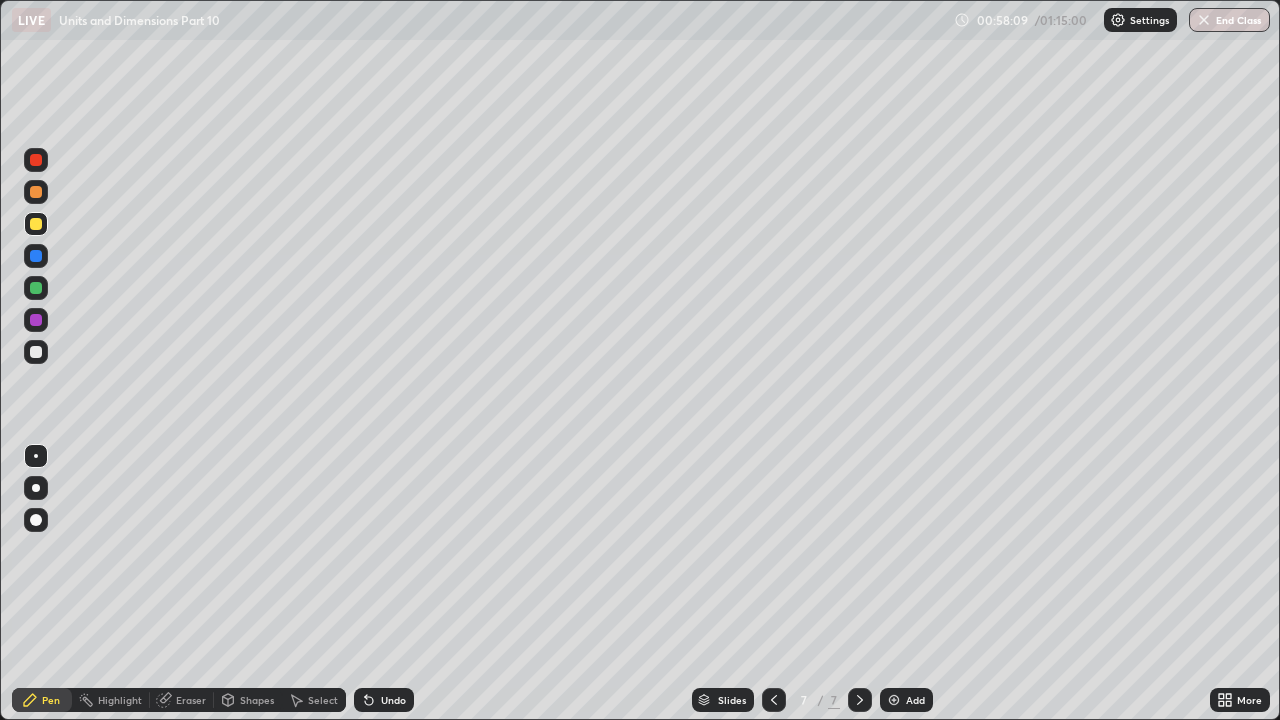 click at bounding box center [36, 352] 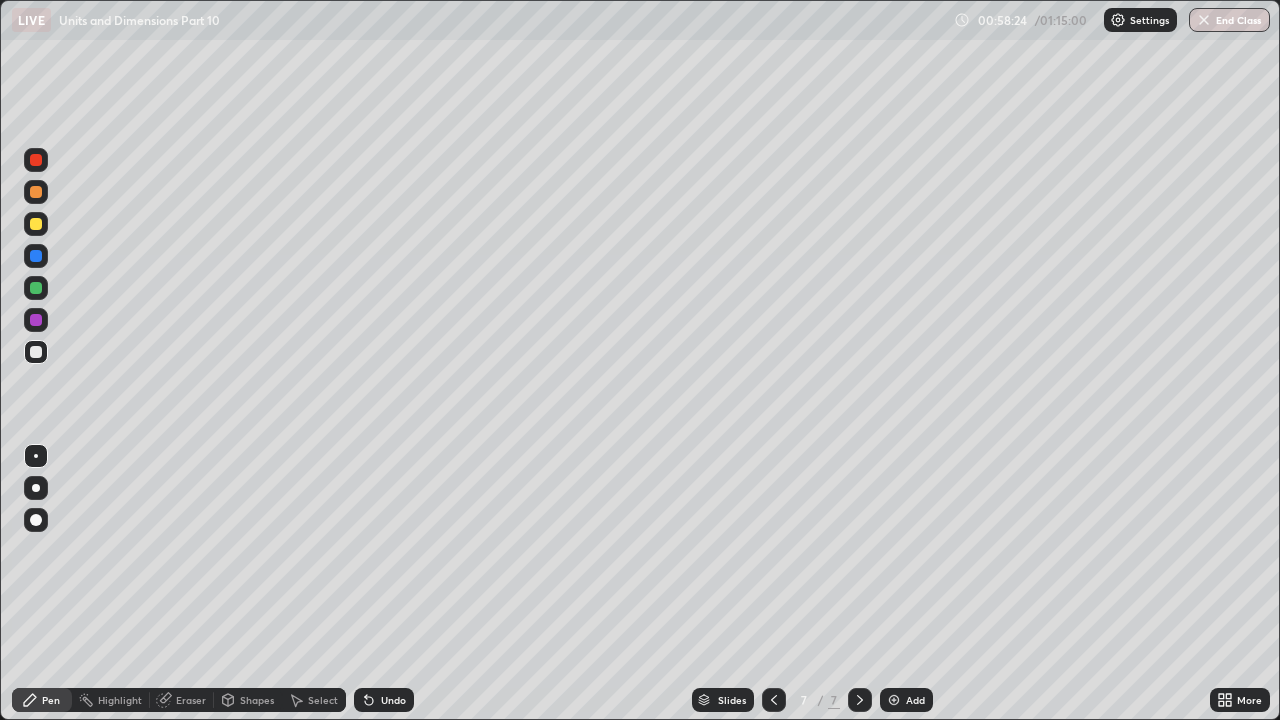 click at bounding box center [36, 224] 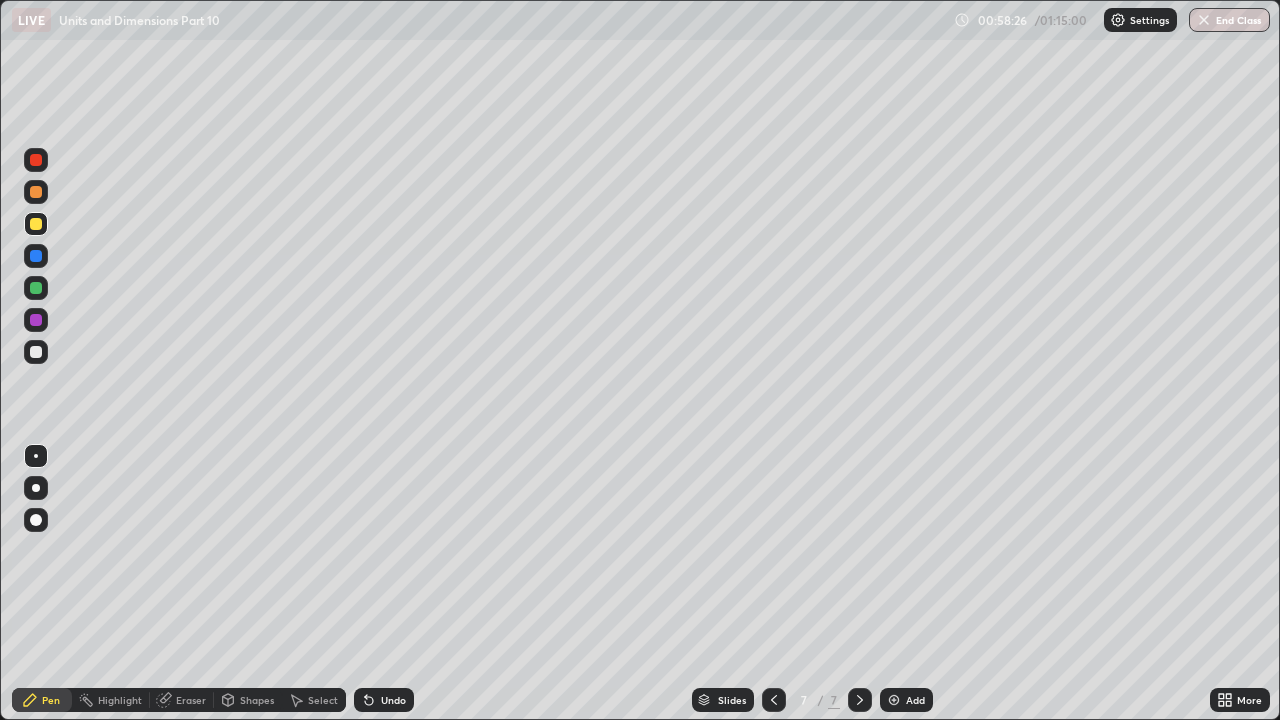 click at bounding box center [36, 288] 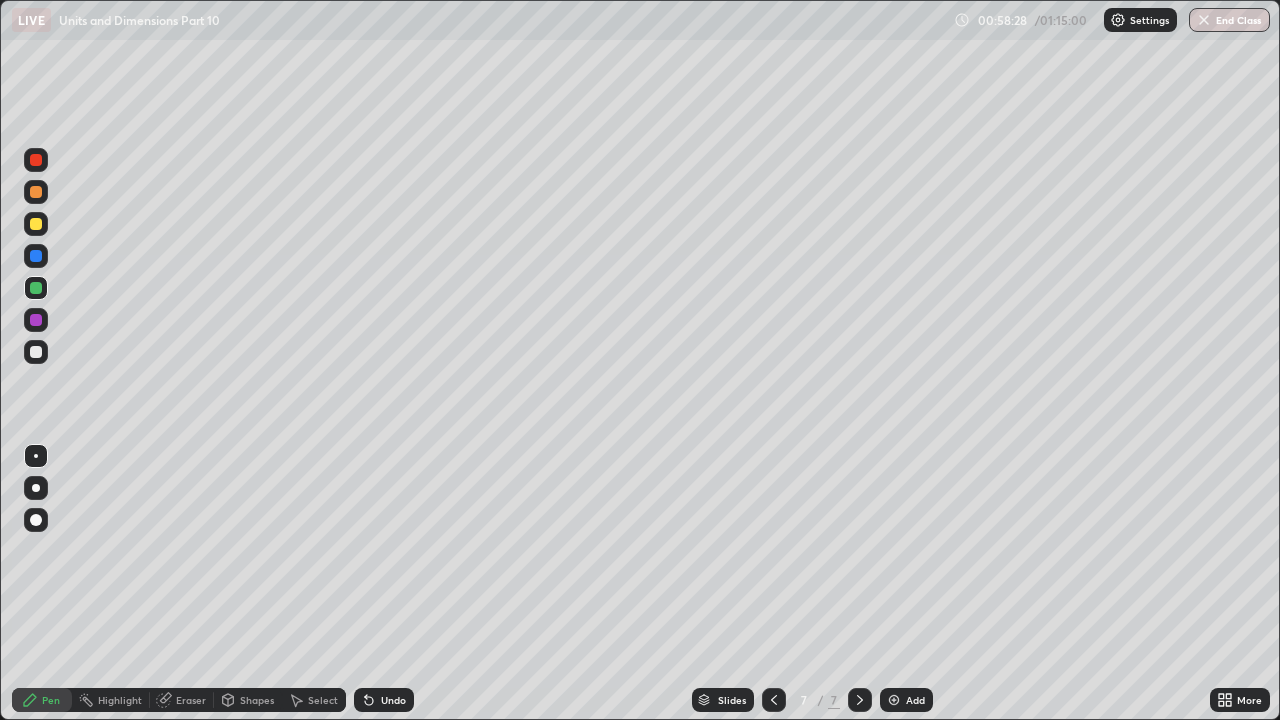 click 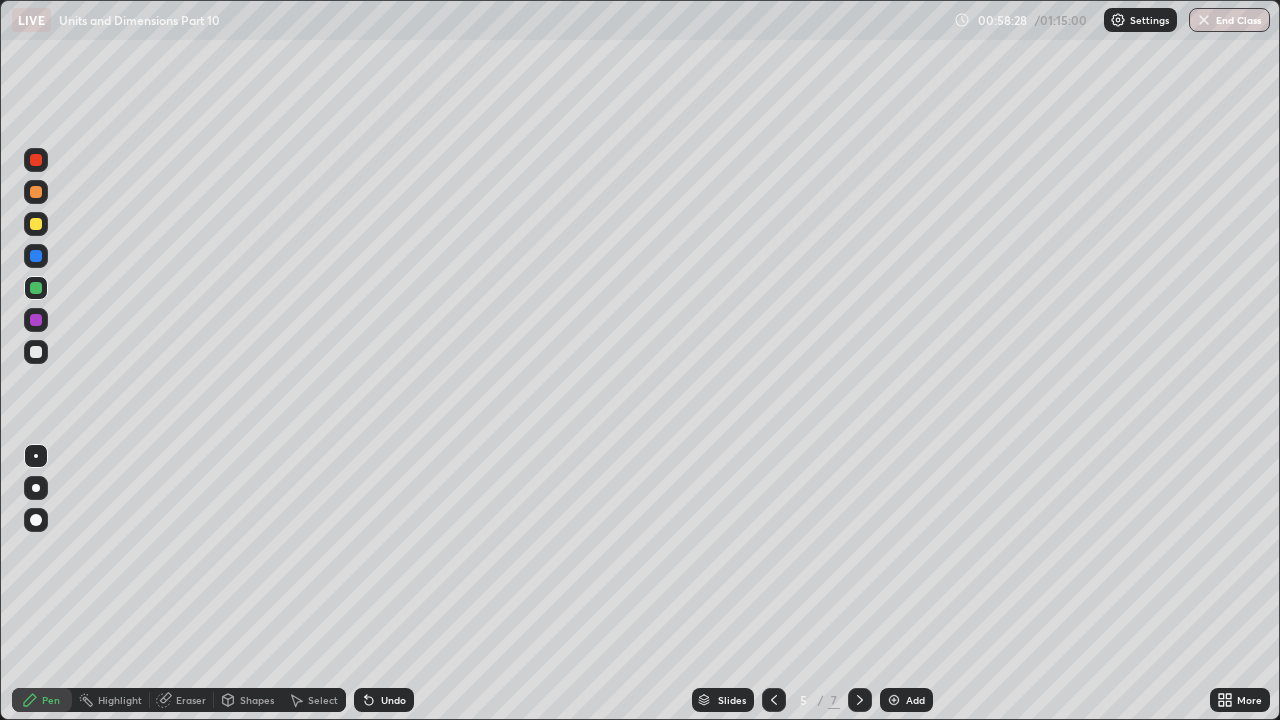click 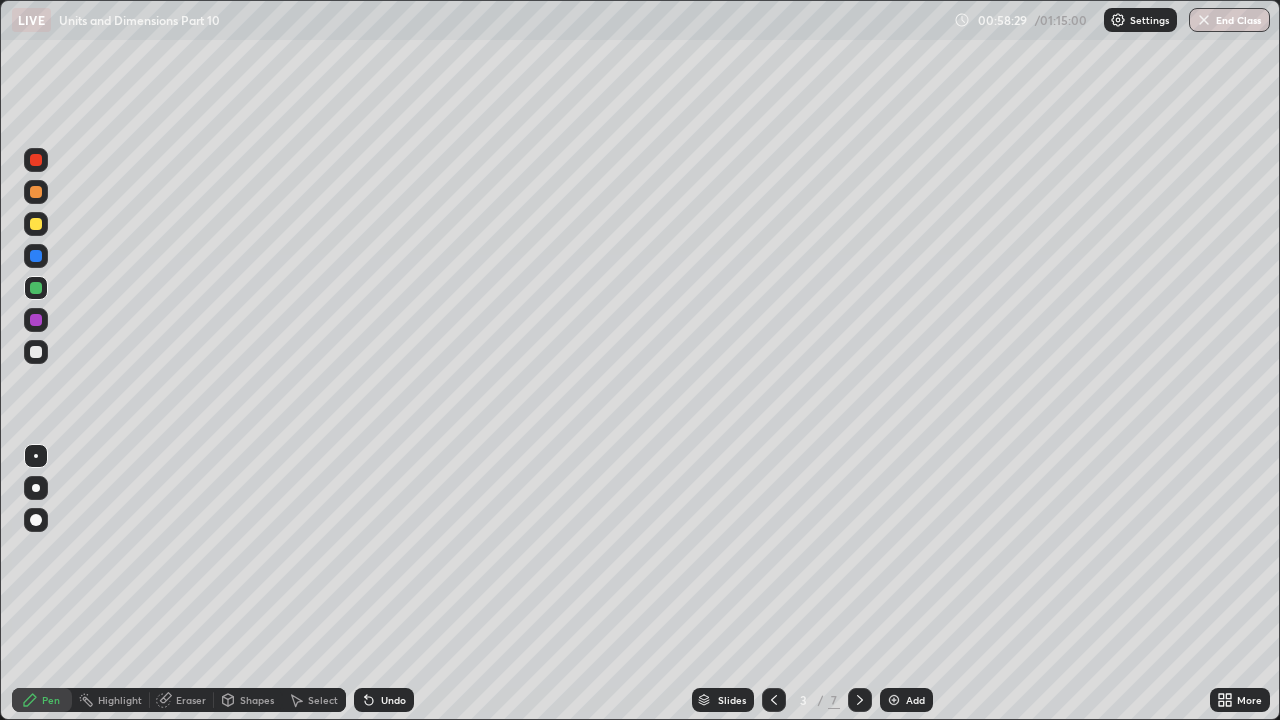 click 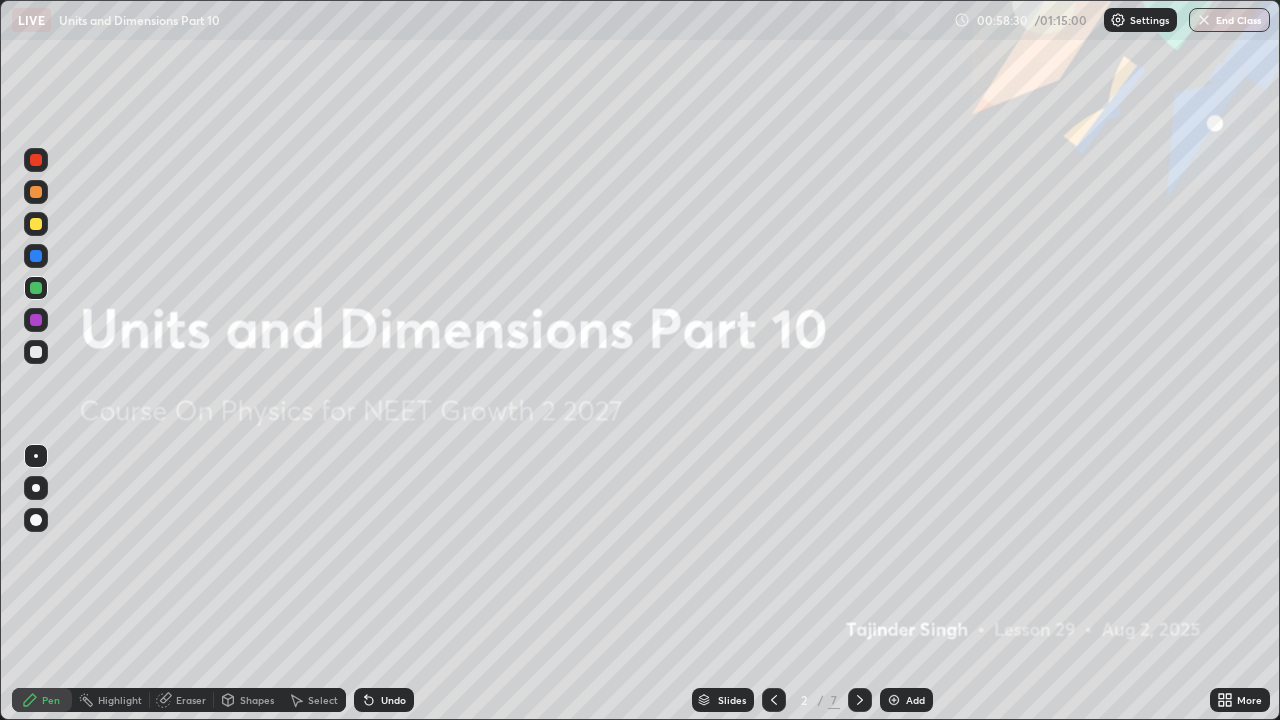click 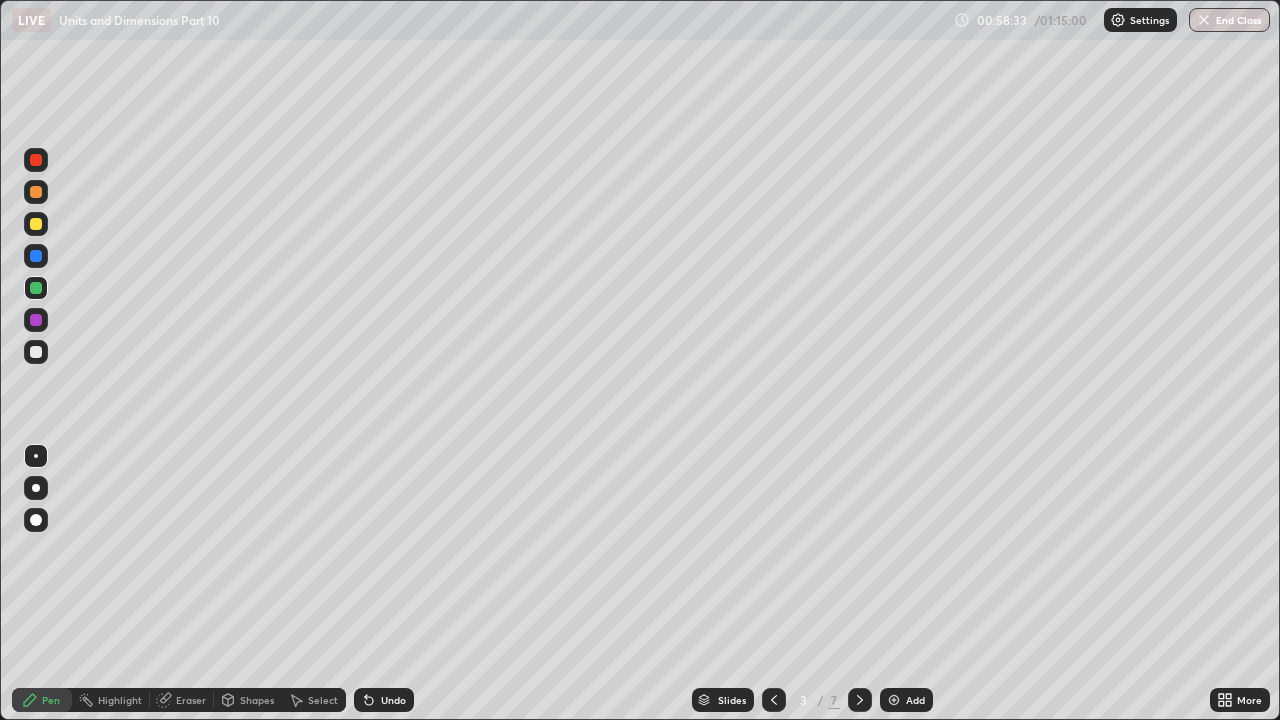 click 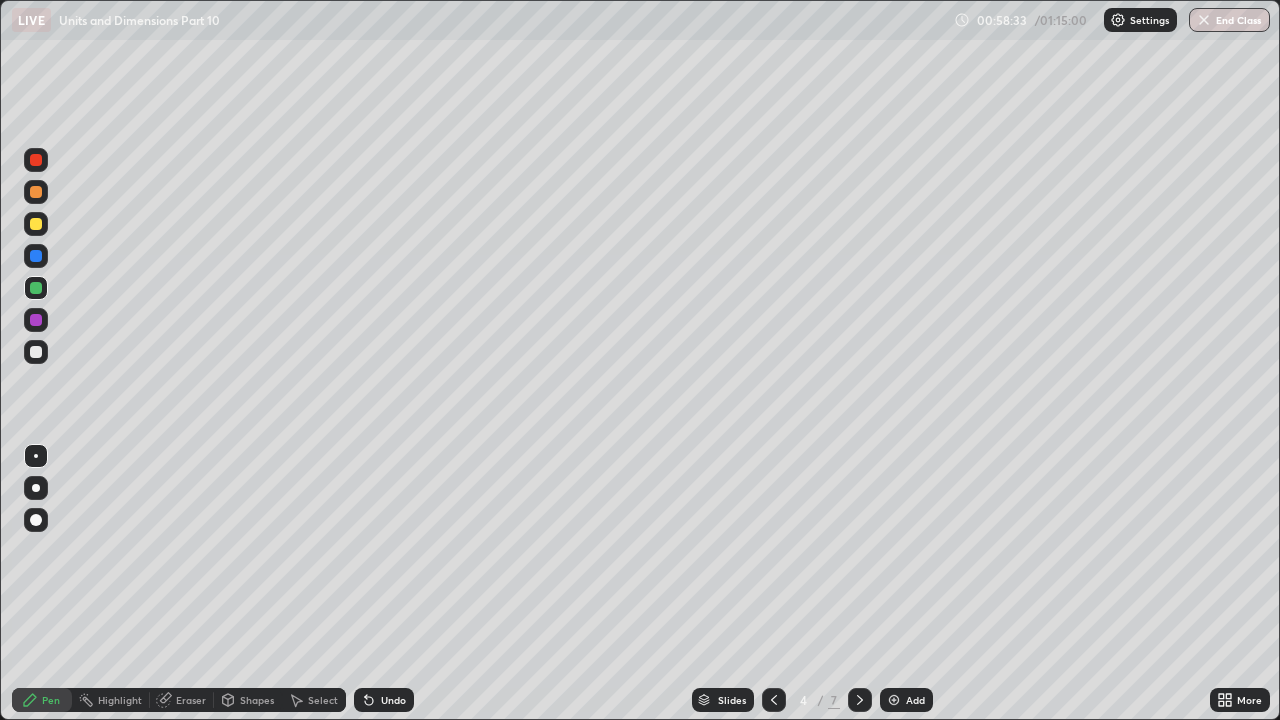 click 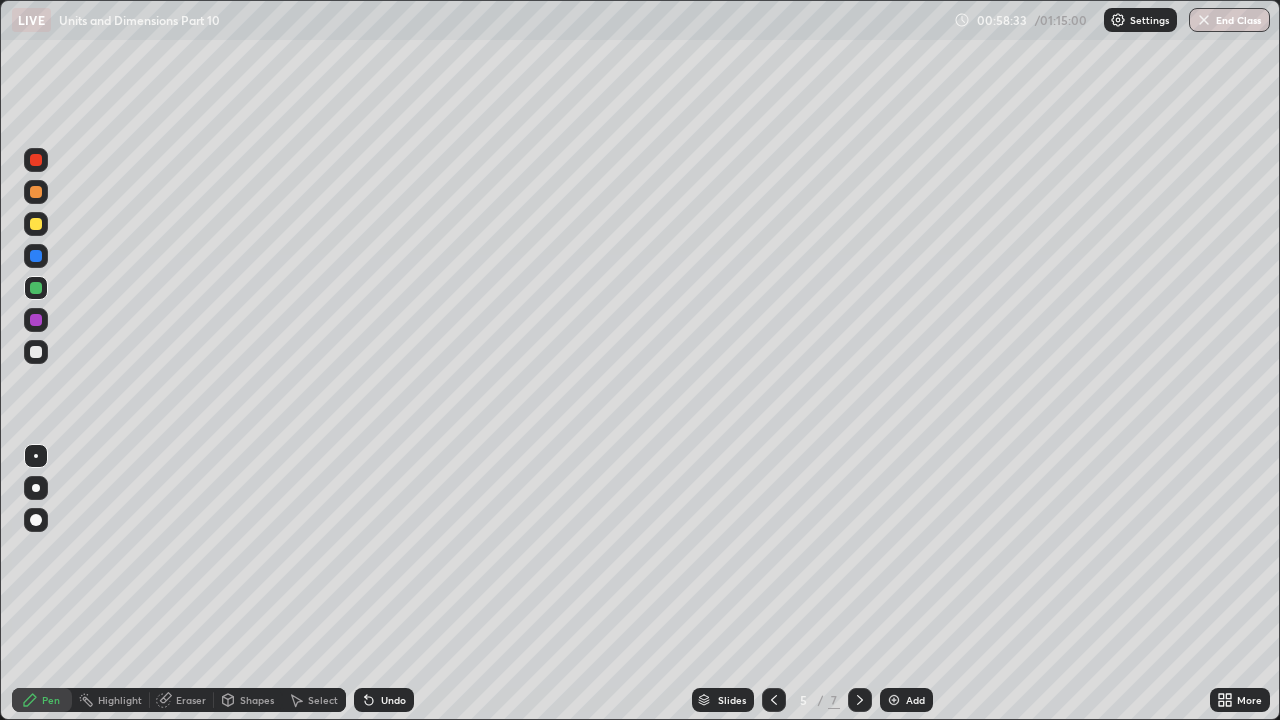 click 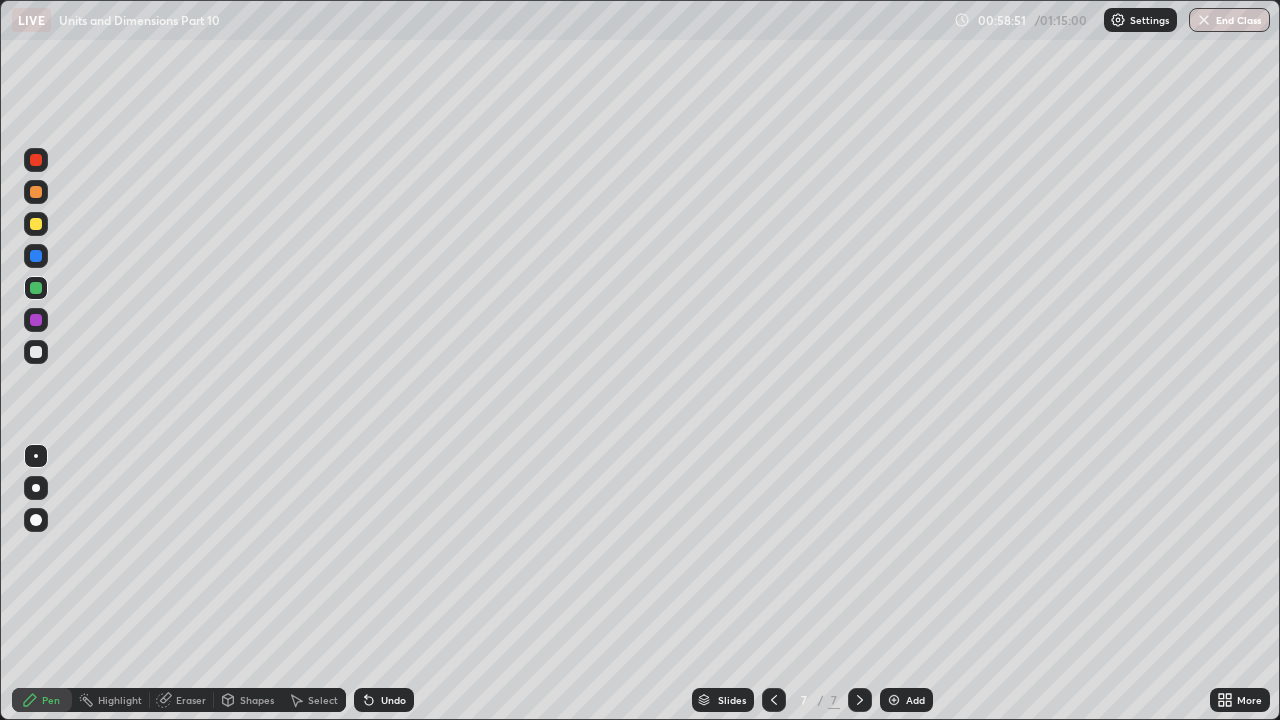 click at bounding box center (36, 352) 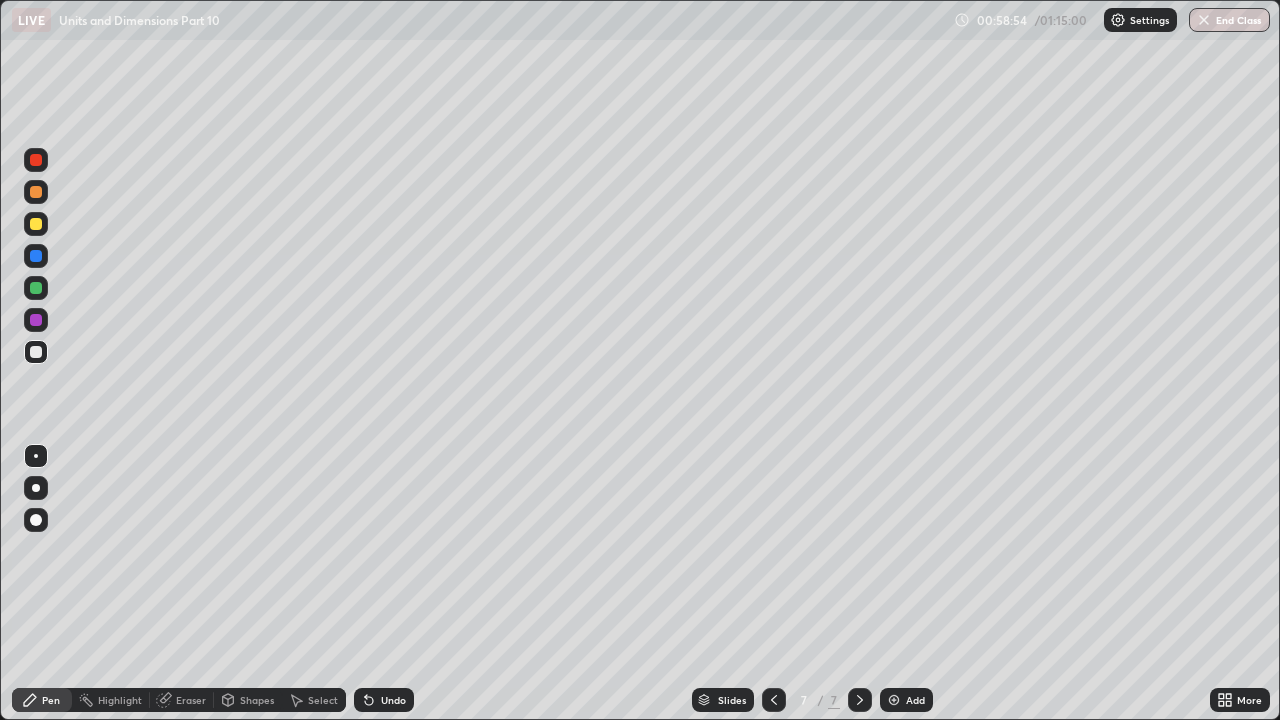 click at bounding box center (36, 224) 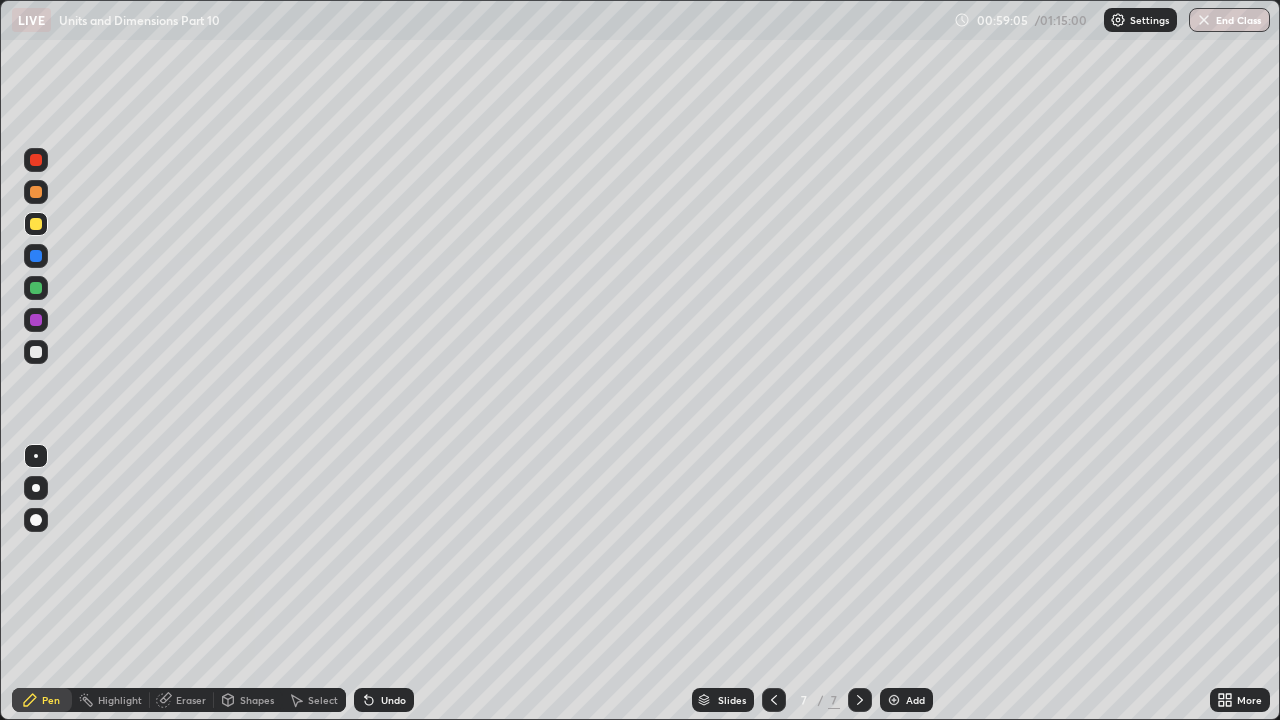 click on "Eraser" at bounding box center (182, 700) 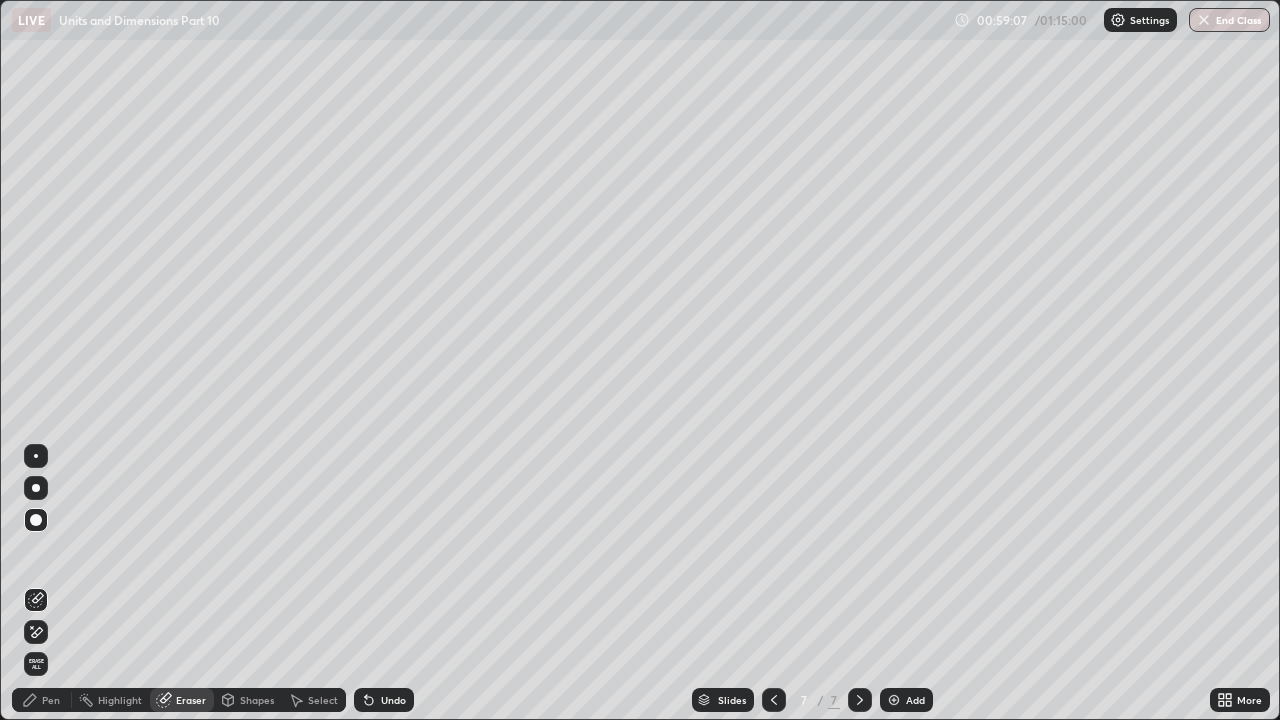 click on "Pen" at bounding box center [51, 700] 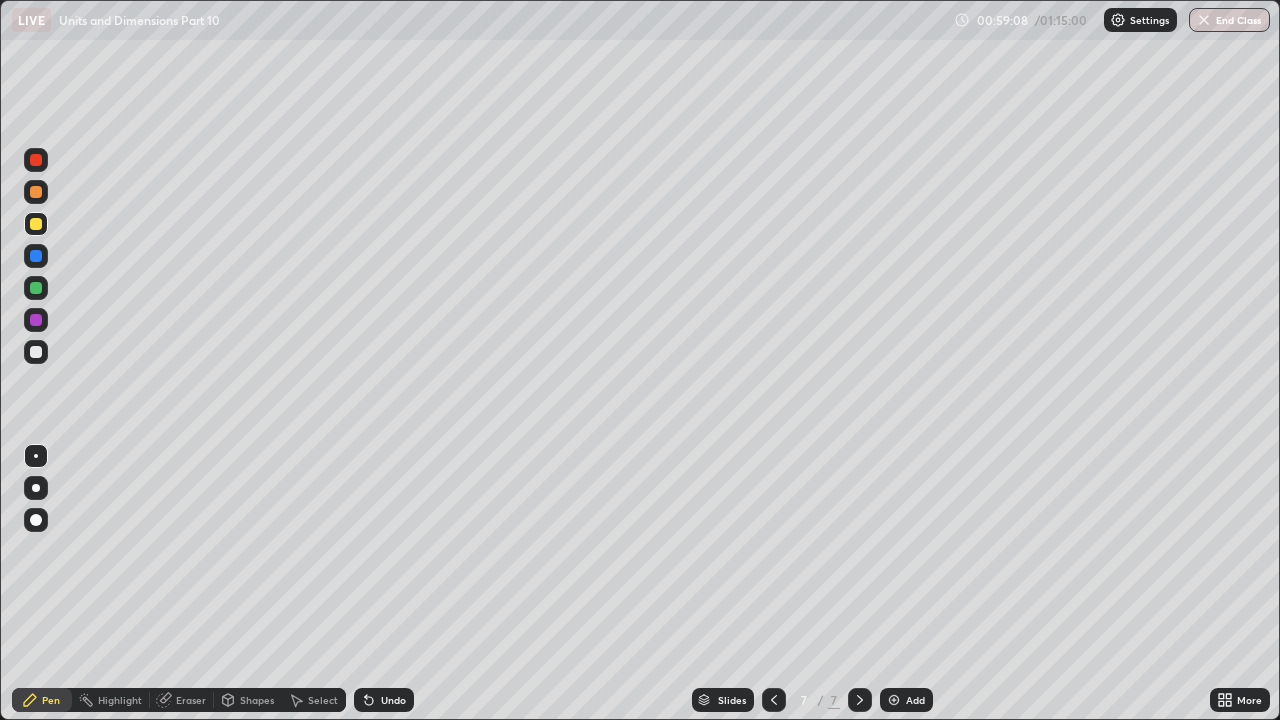 click at bounding box center [36, 352] 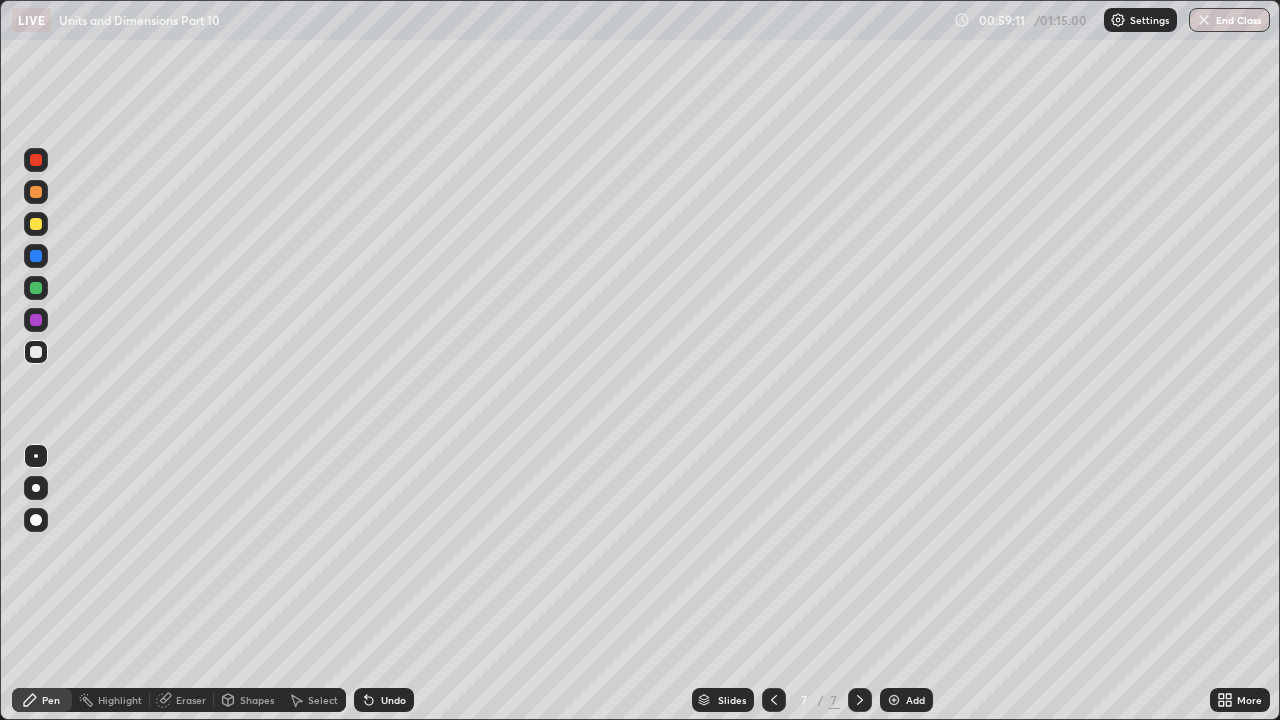 click 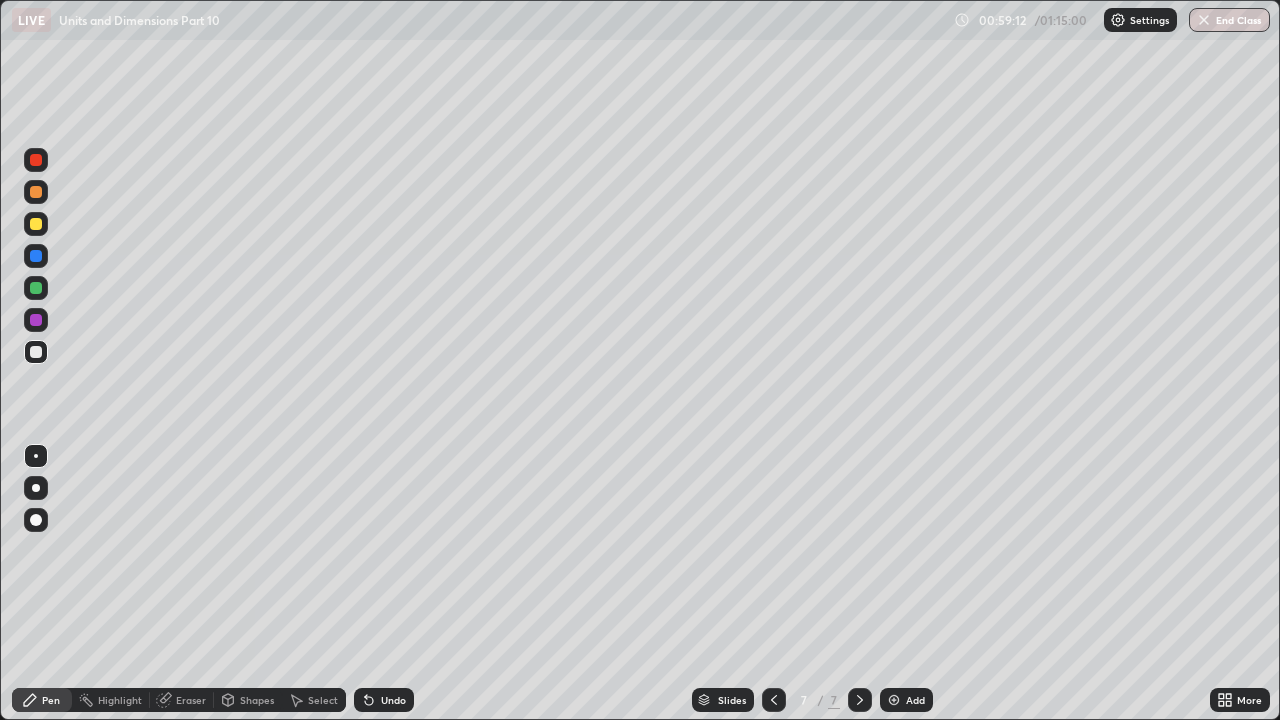 click at bounding box center [36, 224] 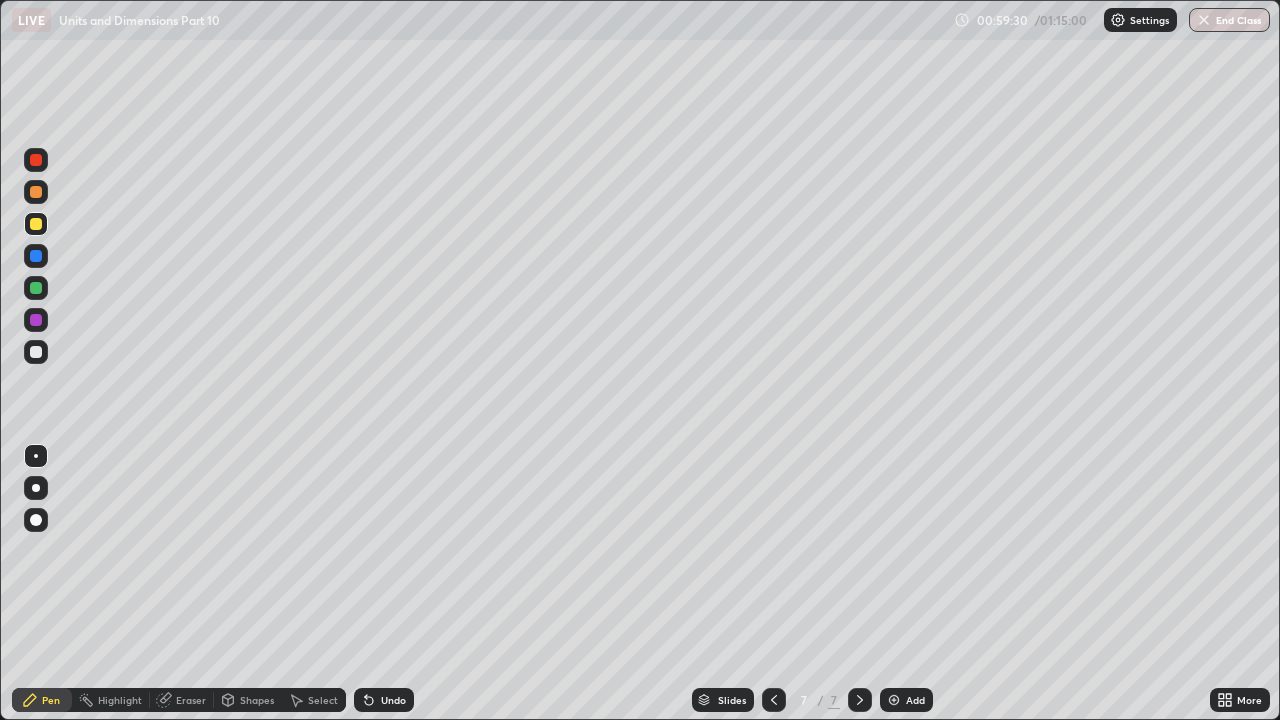 click on "Undo" at bounding box center (393, 700) 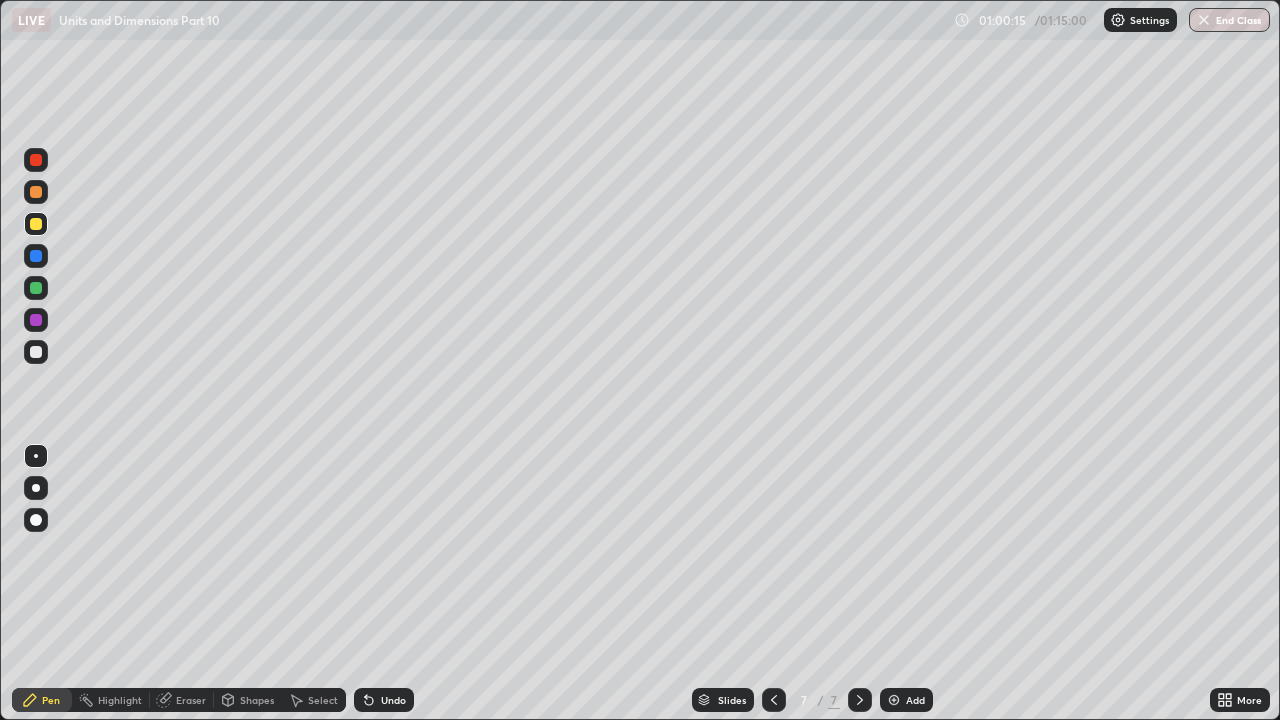click at bounding box center [36, 352] 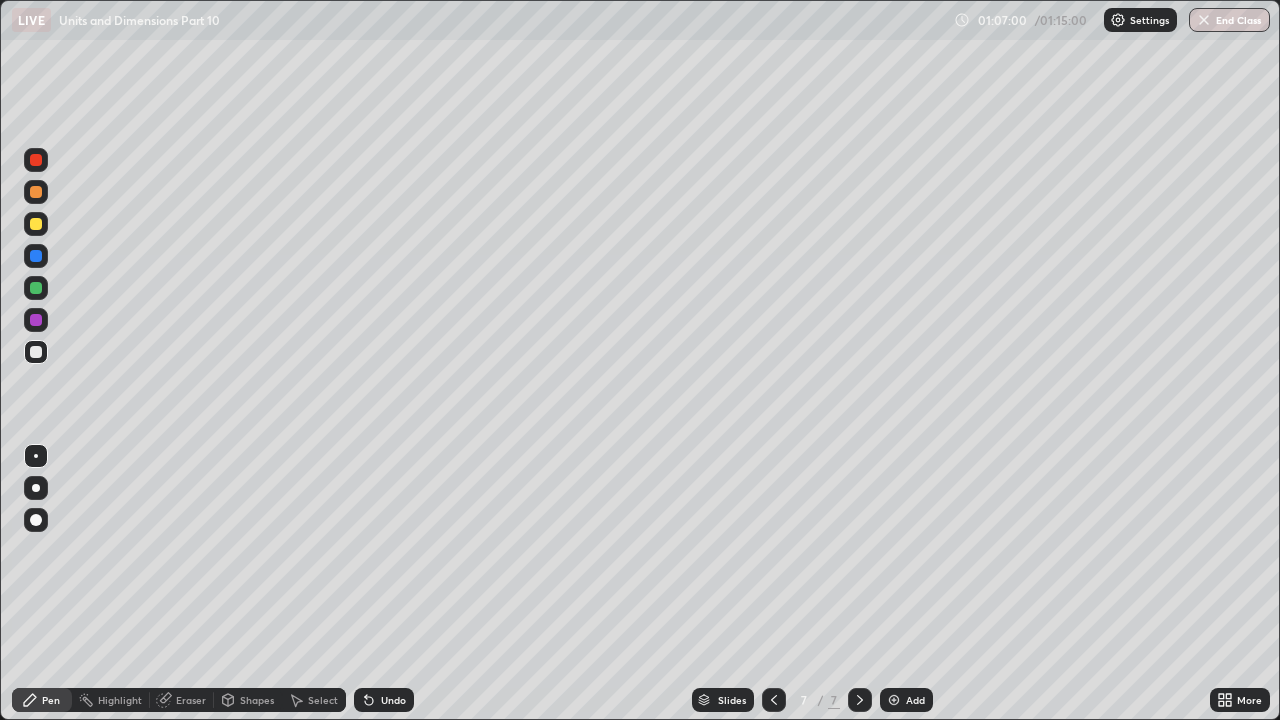 click on "More" at bounding box center (1249, 700) 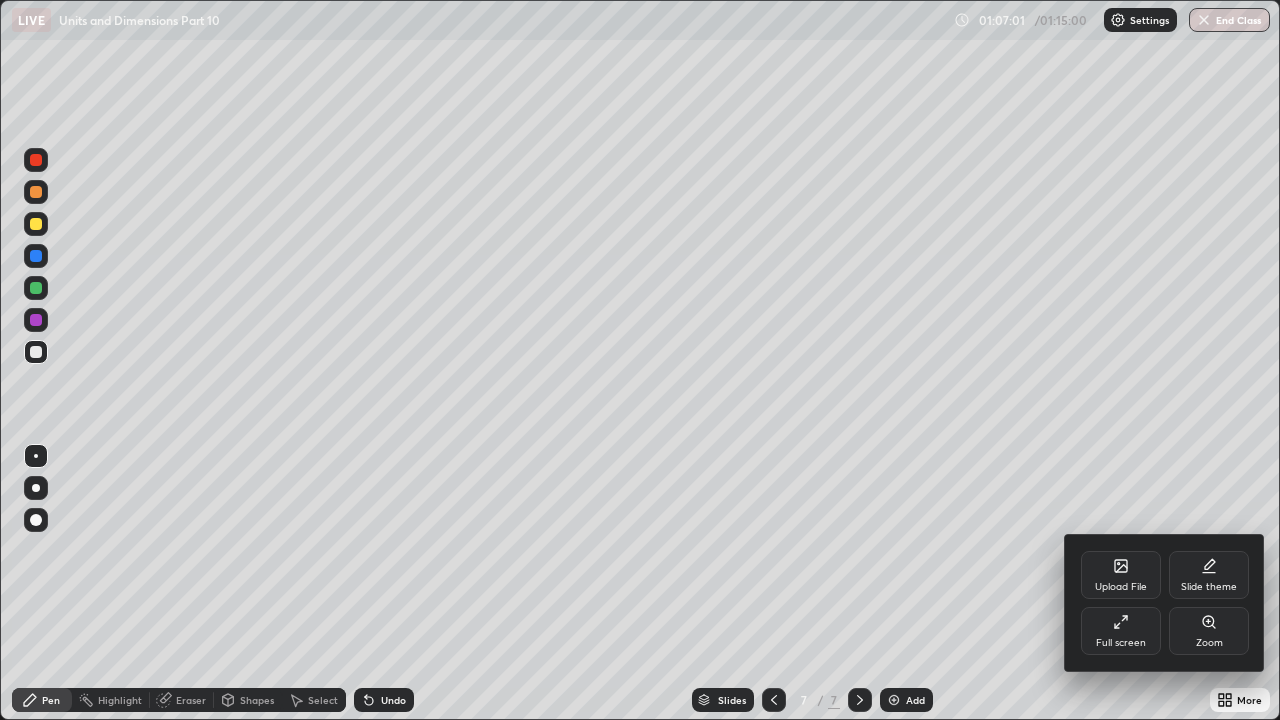 click on "Zoom" at bounding box center (1209, 643) 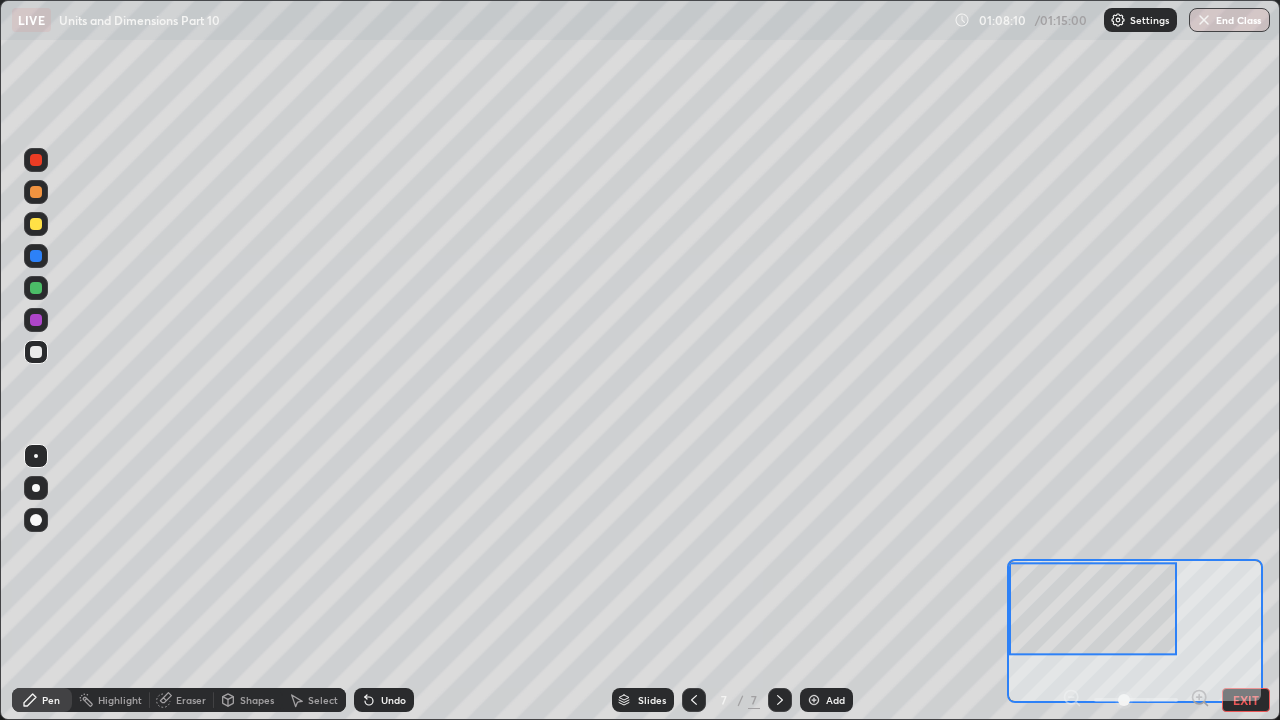 click on "EXIT" at bounding box center (1246, 700) 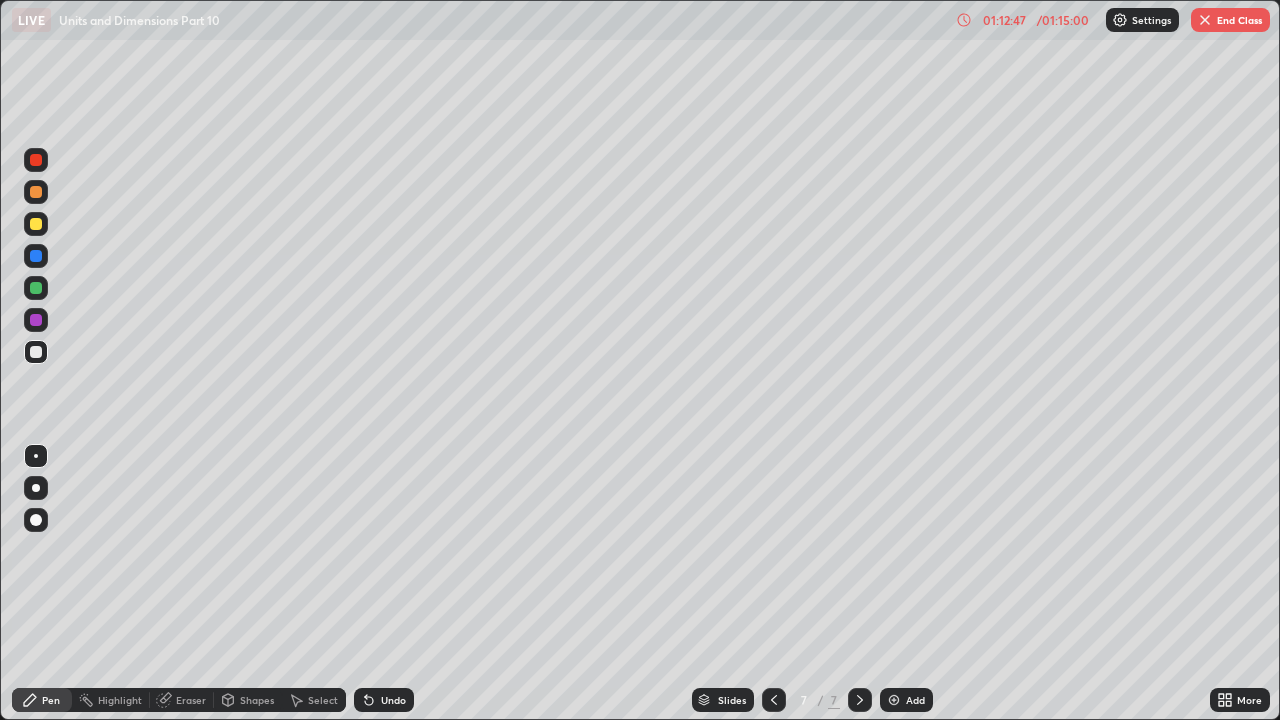 click on "End Class" at bounding box center [1230, 20] 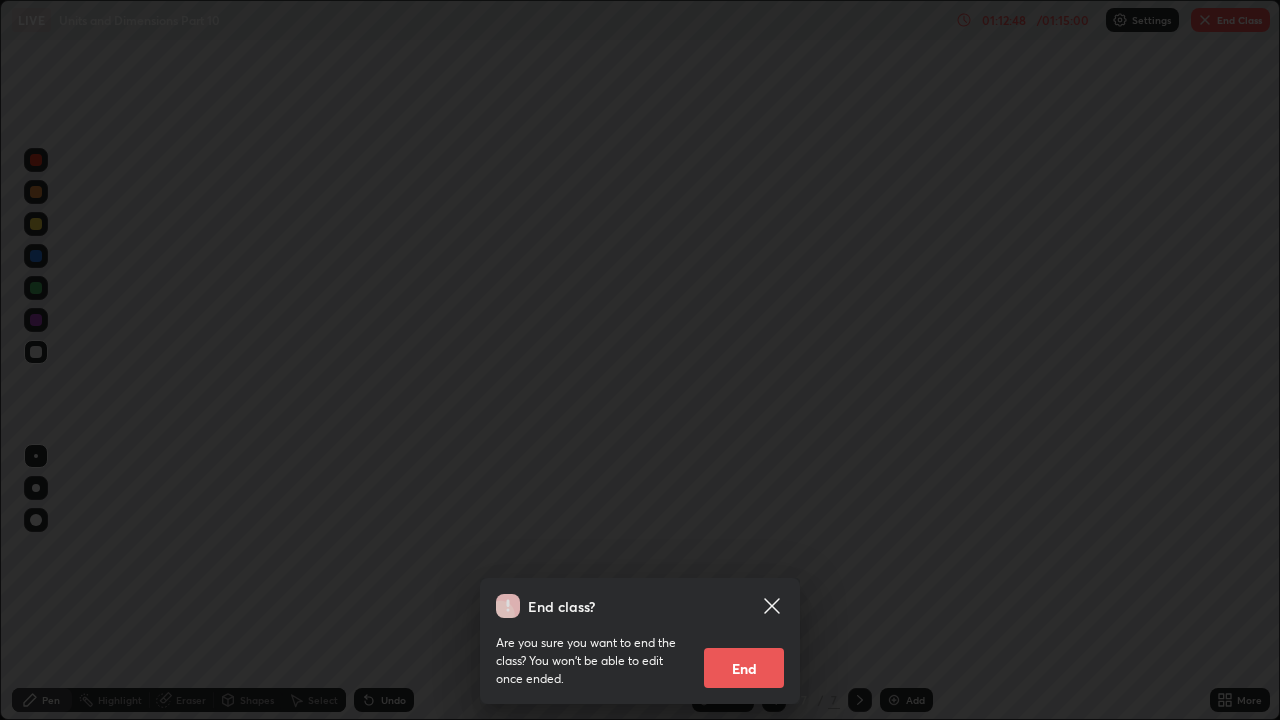 click on "End" at bounding box center [744, 668] 